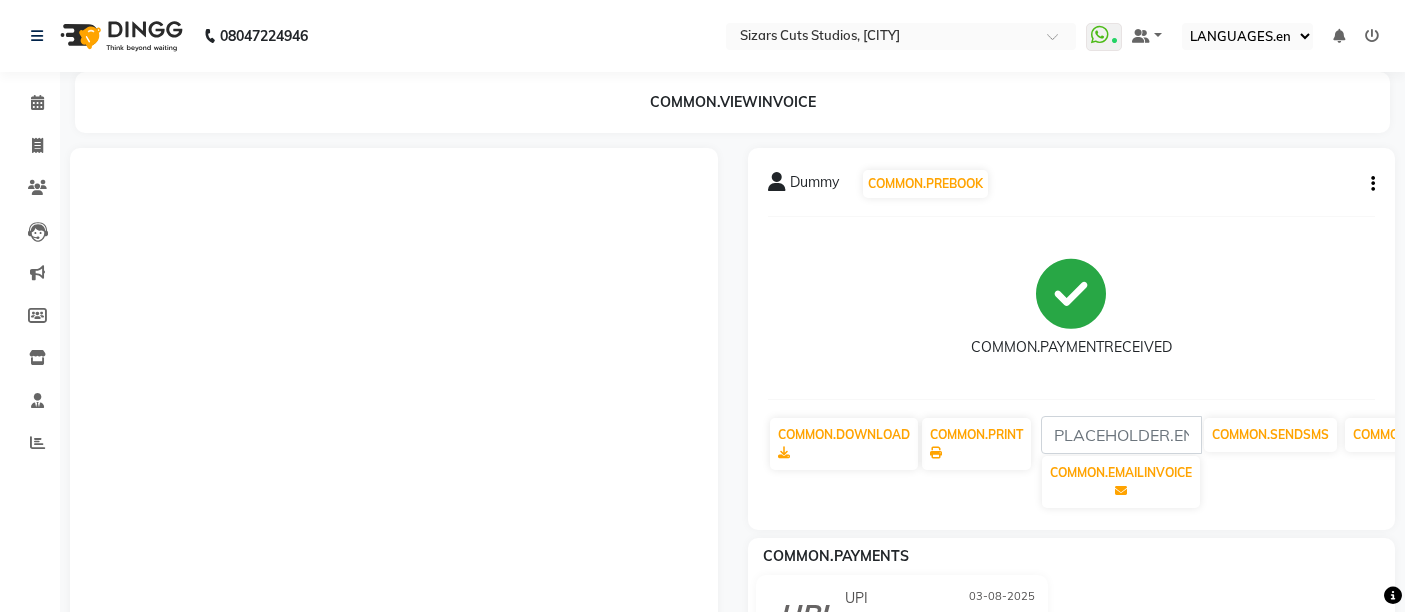 scroll, scrollTop: 0, scrollLeft: 0, axis: both 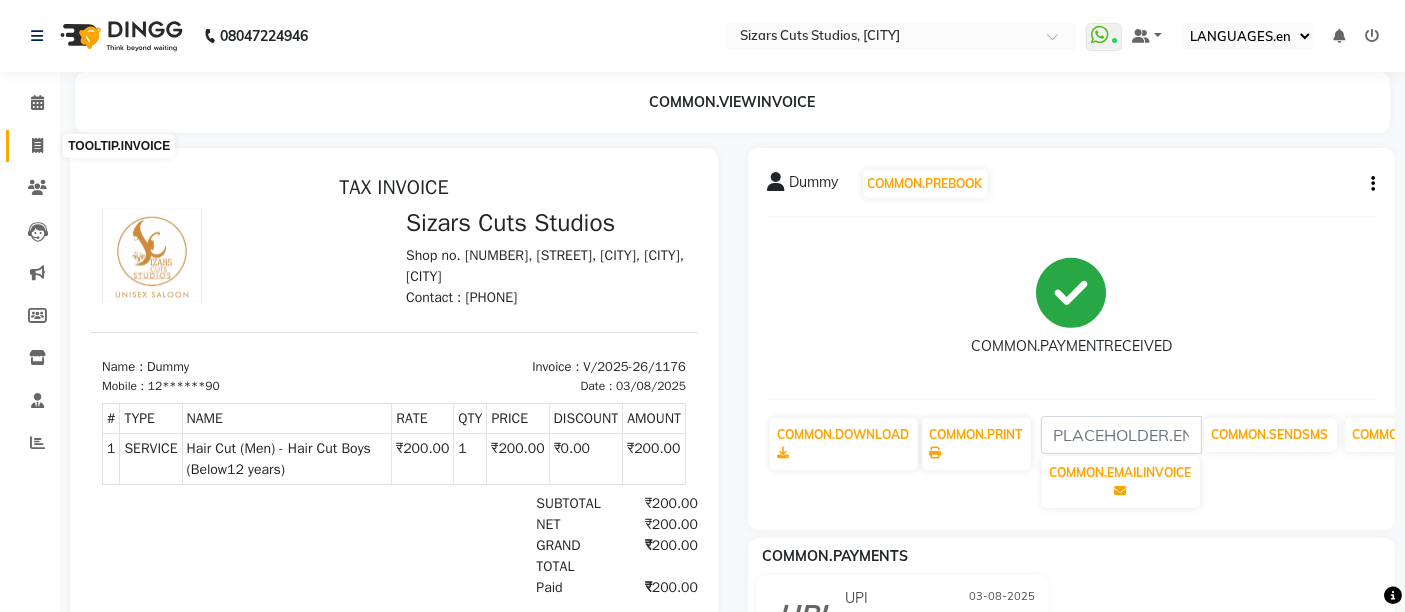 click 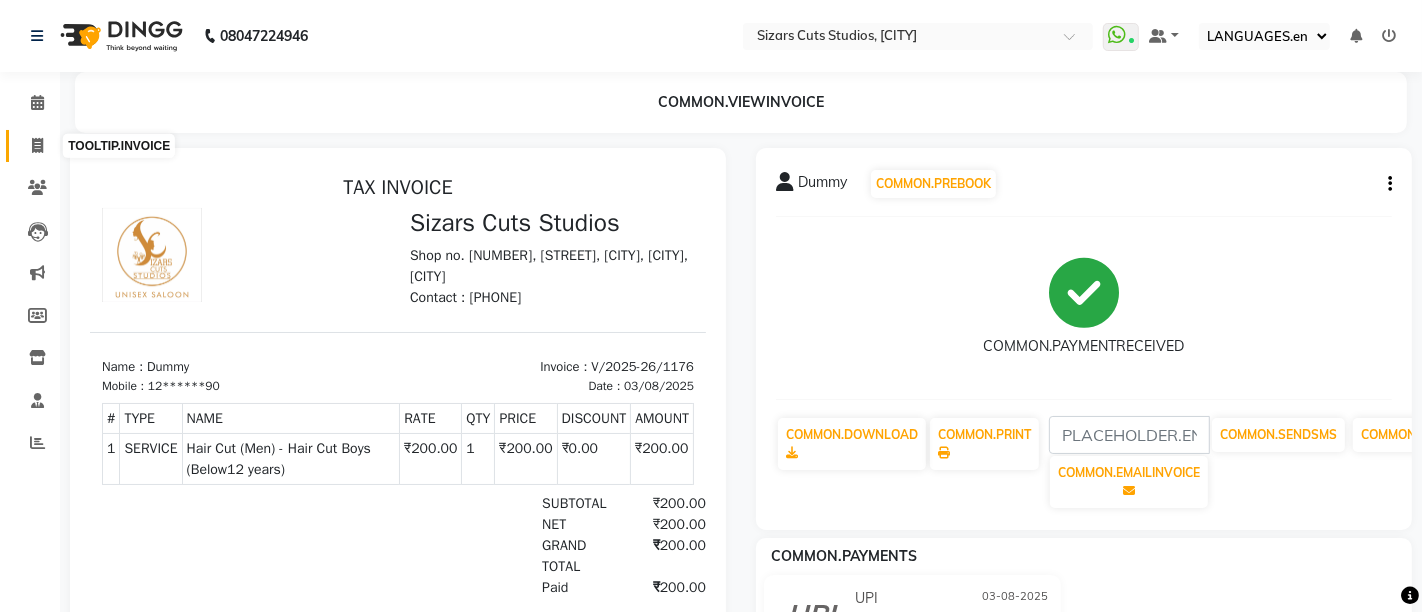 select on "5579" 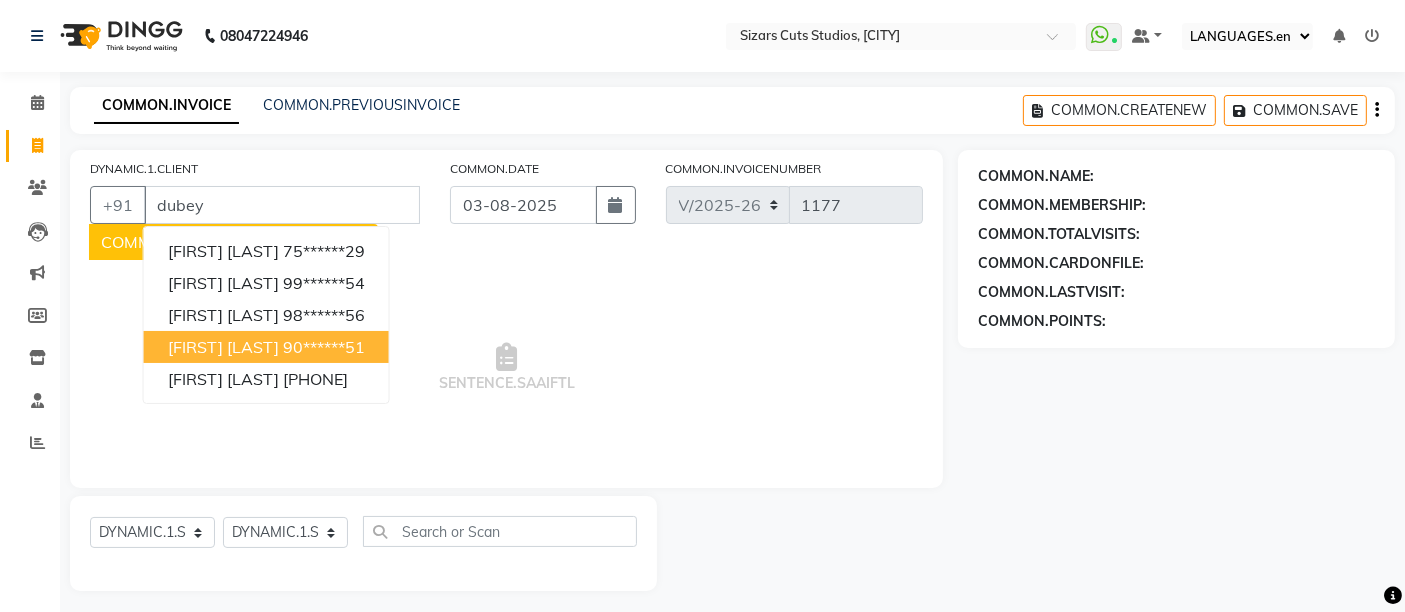 click on "[FIRST] [LAST] [PHONE]" at bounding box center (266, 347) 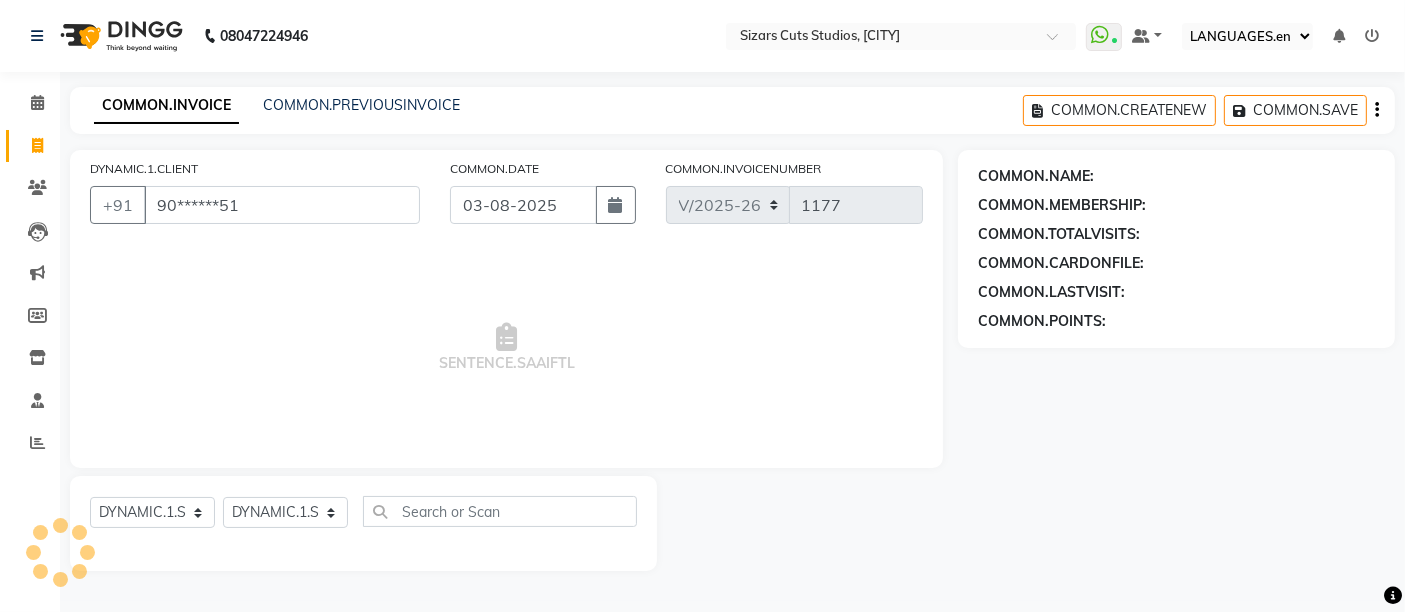 type on "90******51" 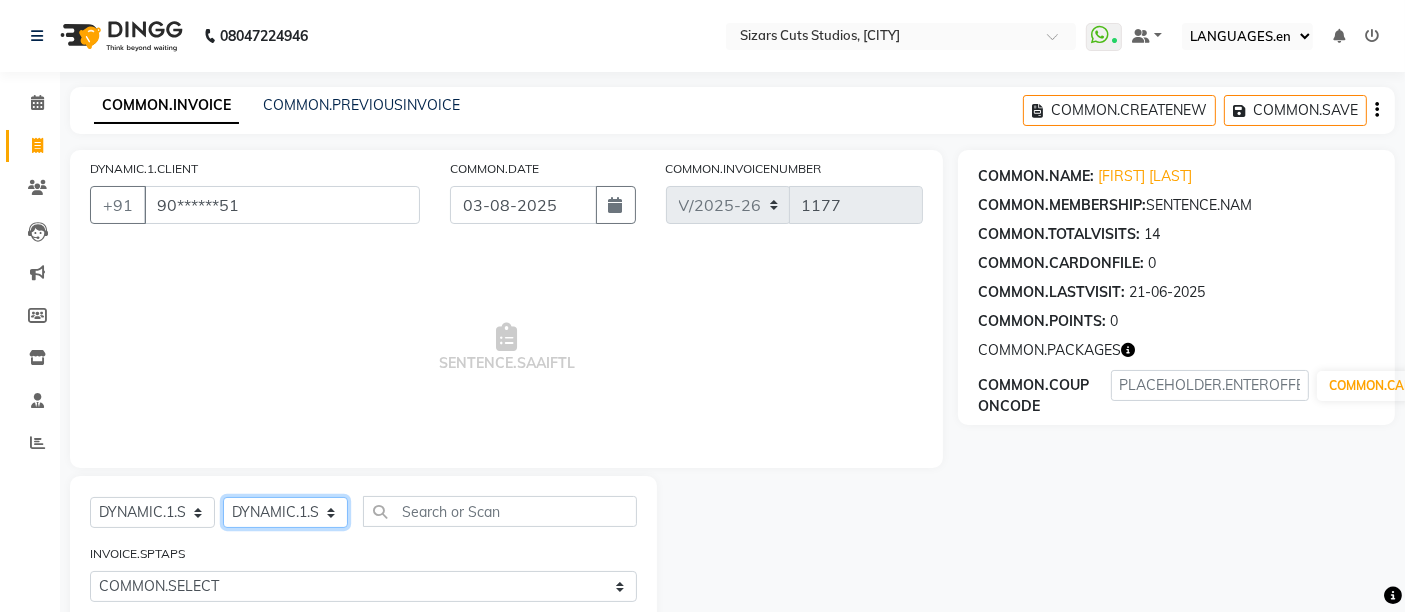 click on "Admin [FIRST] [LAST] [FIRST] [LAST] [FIRST] [LAST] [FIRST] [LAST] [FIRST] [LAST]" 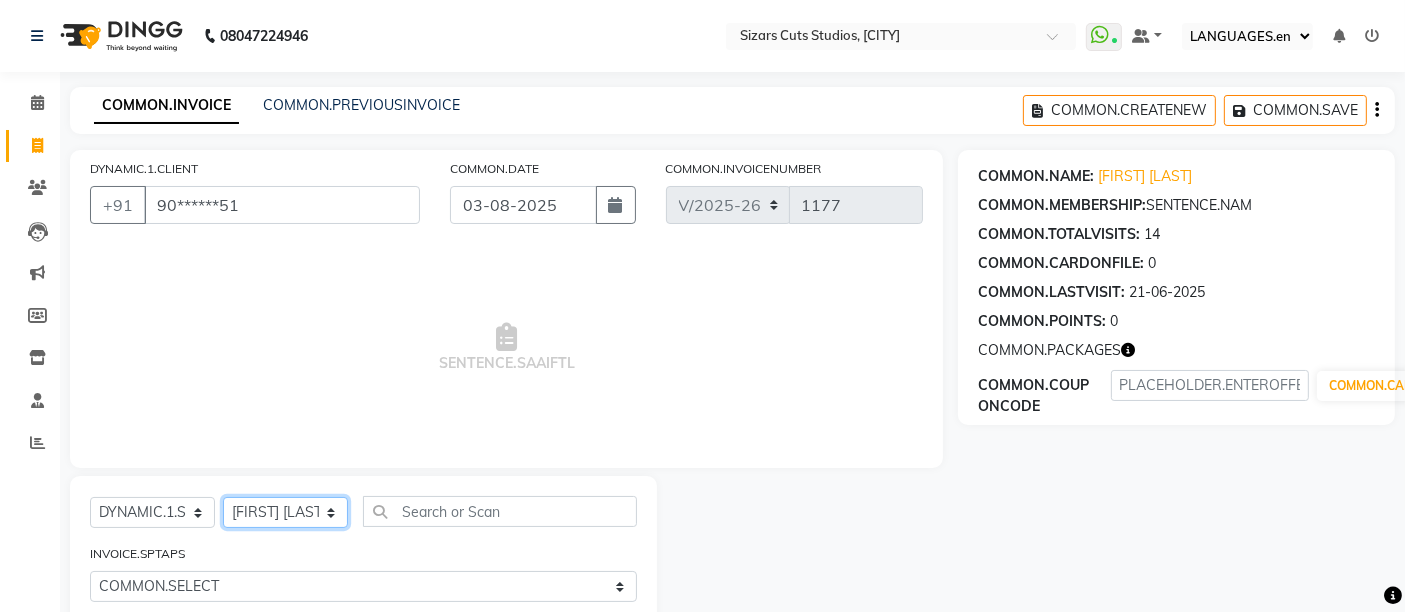 click on "Admin [FIRST] [LAST] [FIRST] [LAST] [FIRST] [LAST] [FIRST] [LAST] [FIRST] [LAST]" 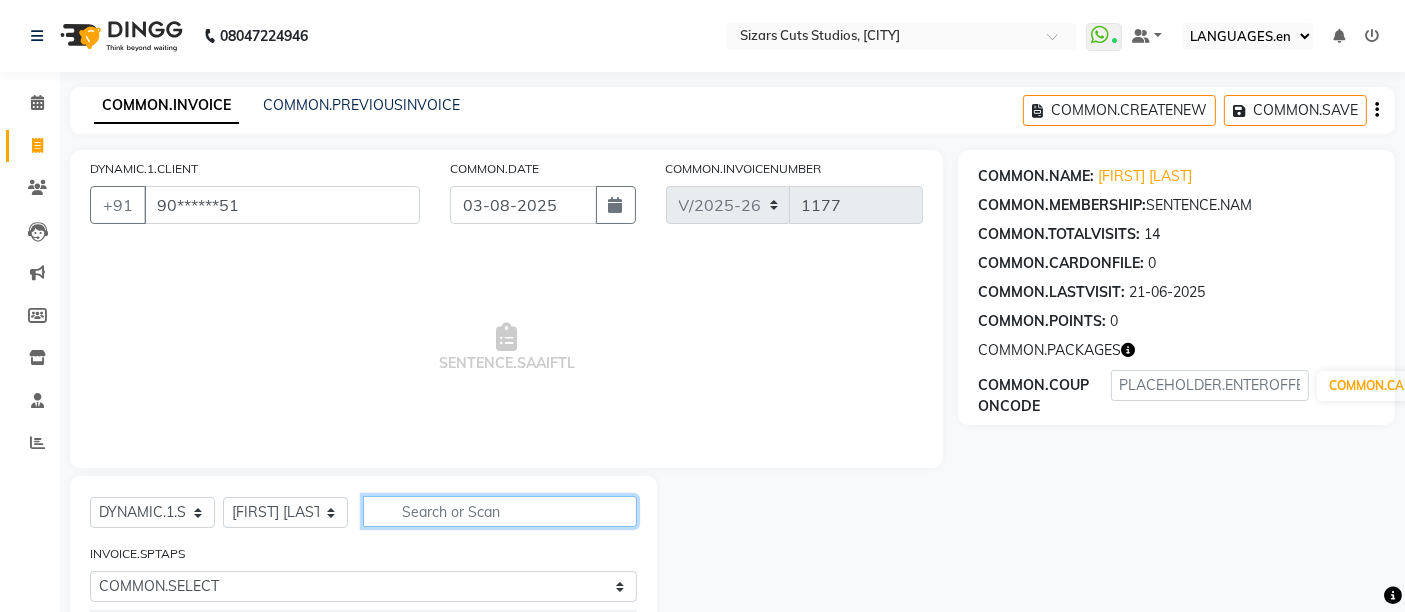 click 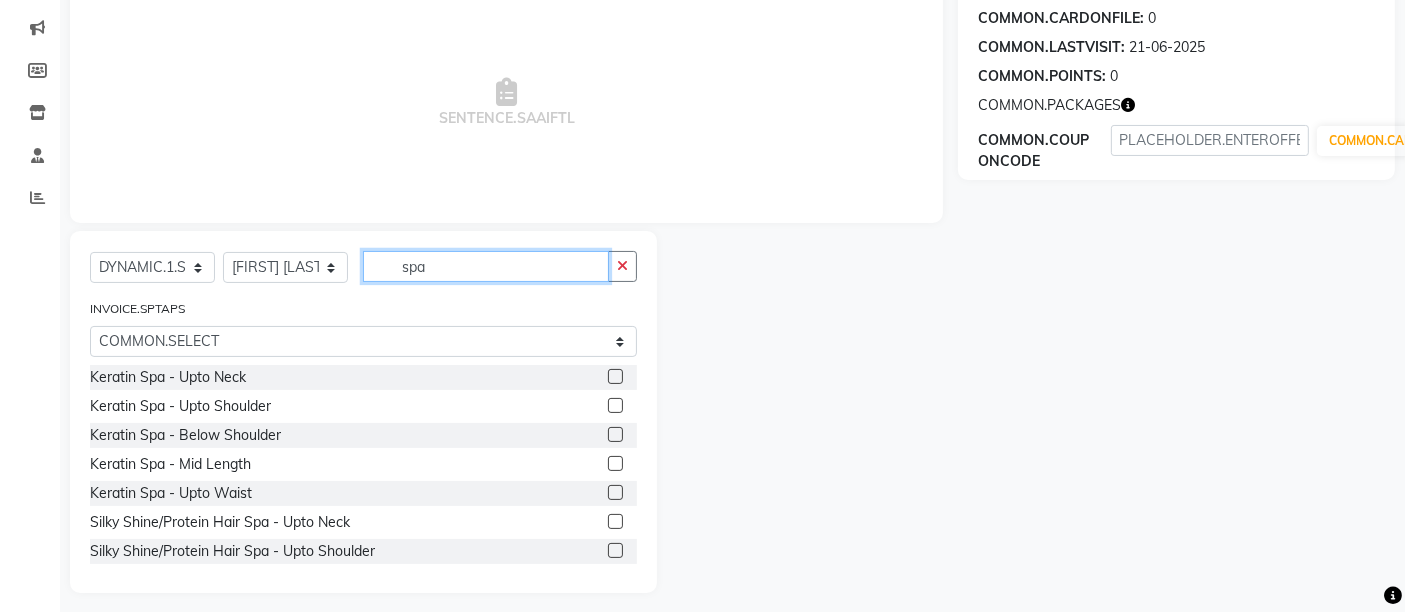 scroll, scrollTop: 255, scrollLeft: 0, axis: vertical 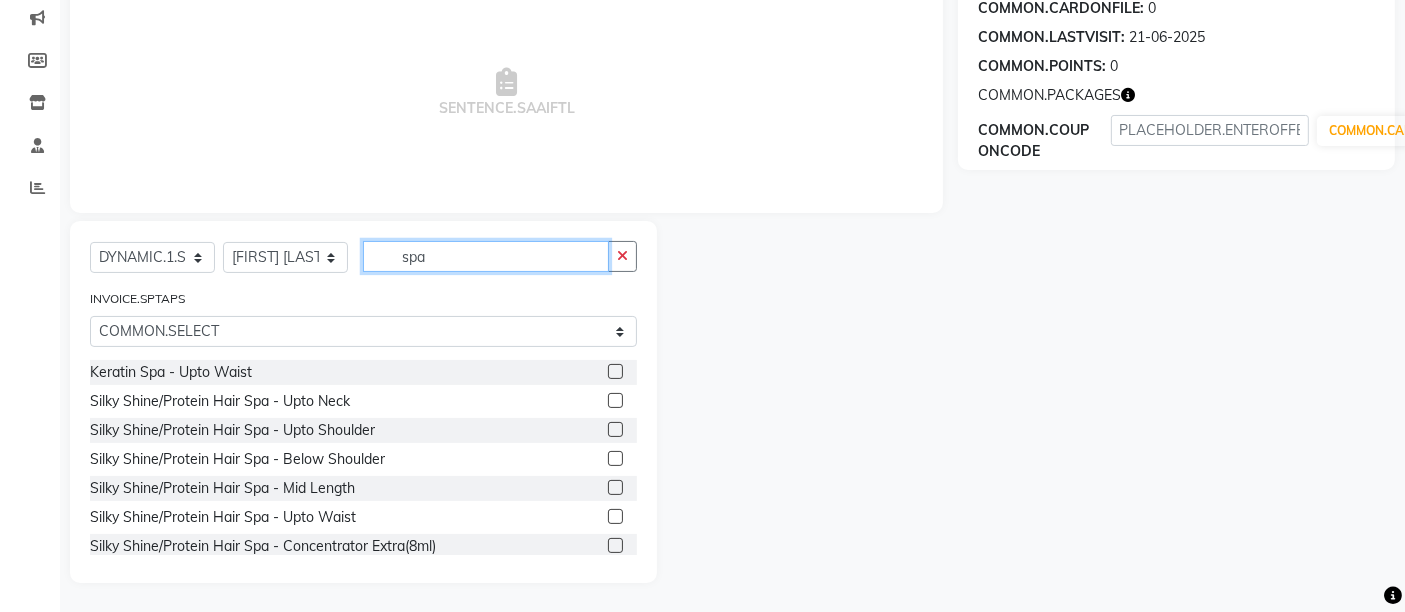 type on "spa" 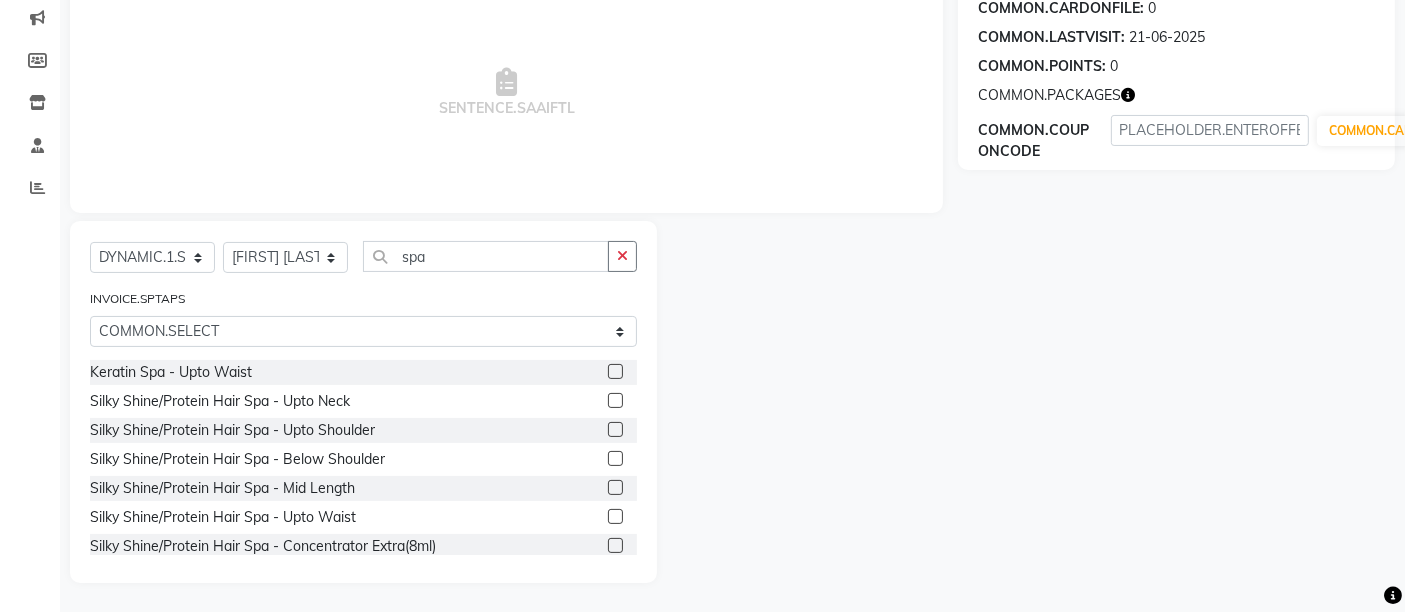 click 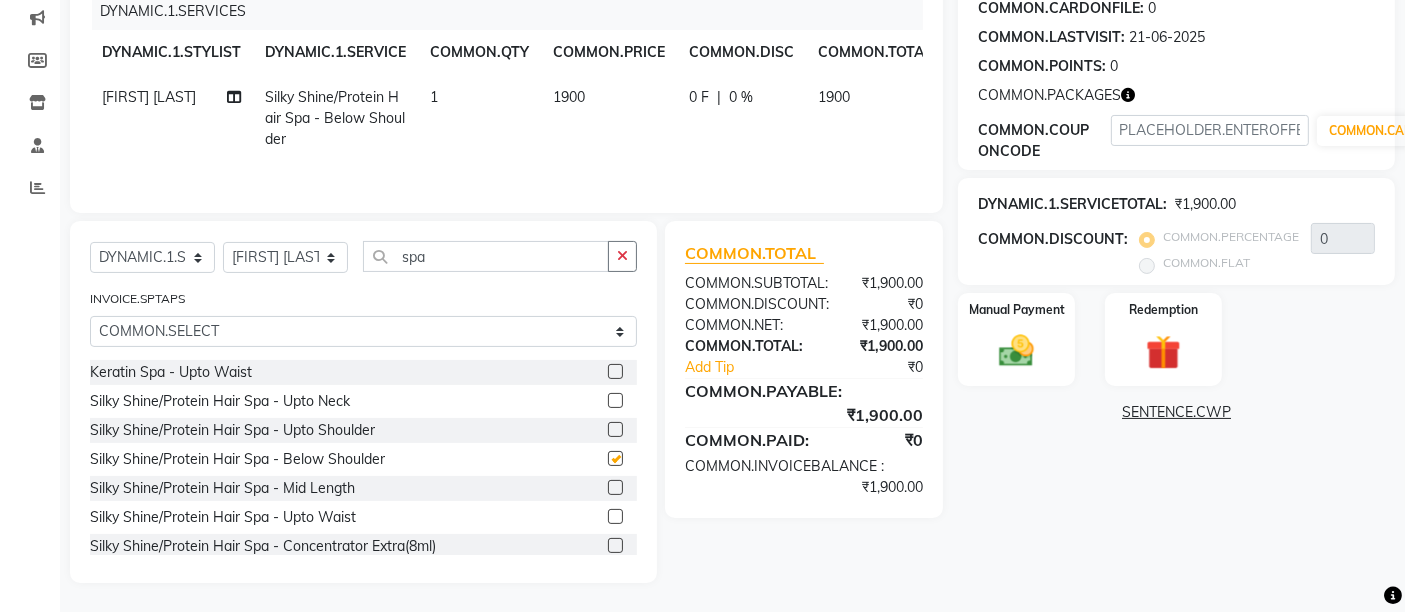 checkbox on "false" 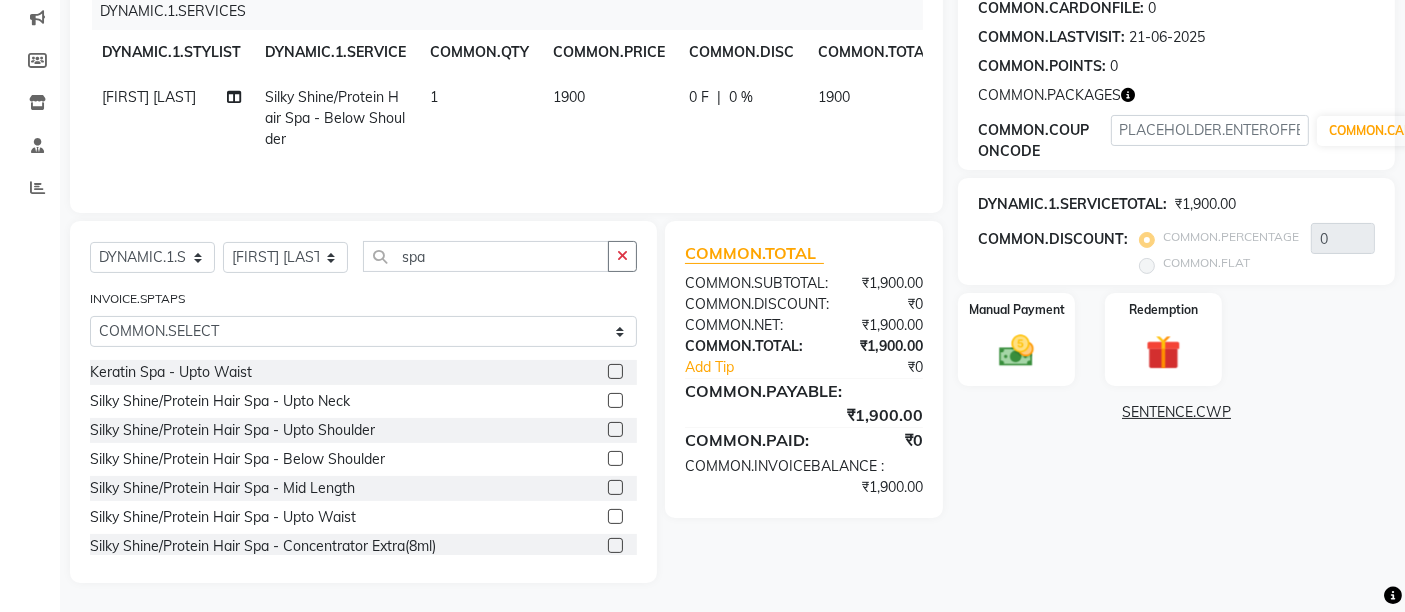 click on "1900" 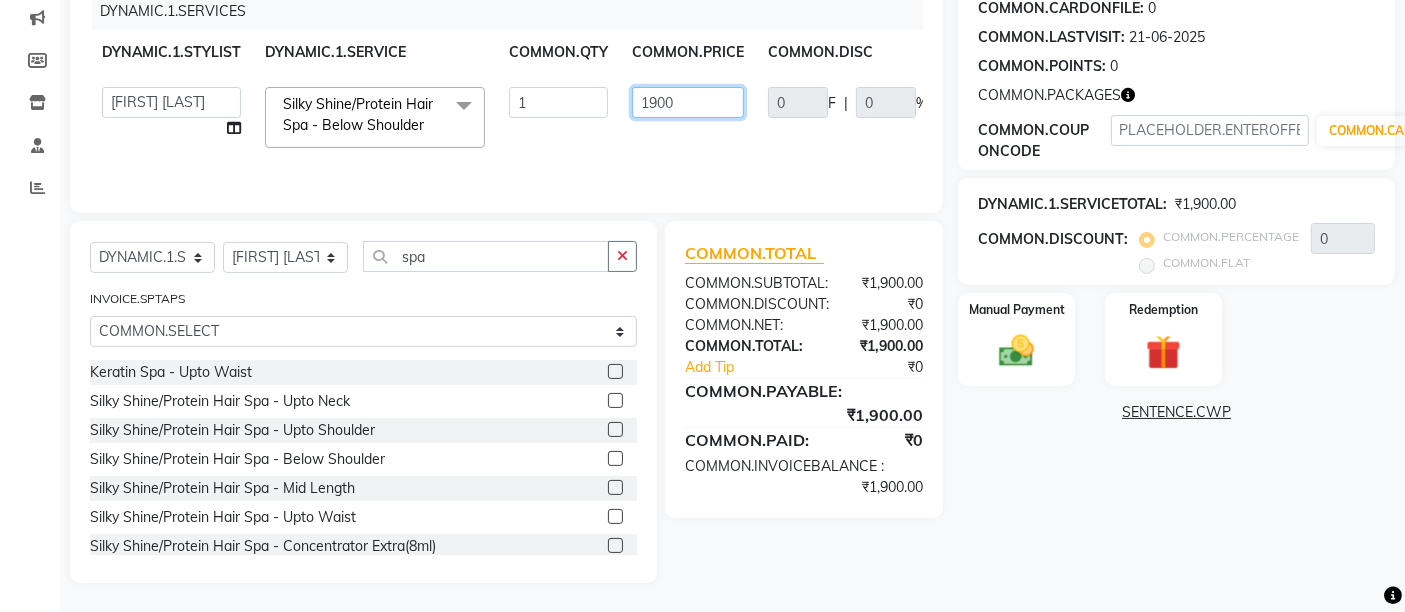 click on "1900" 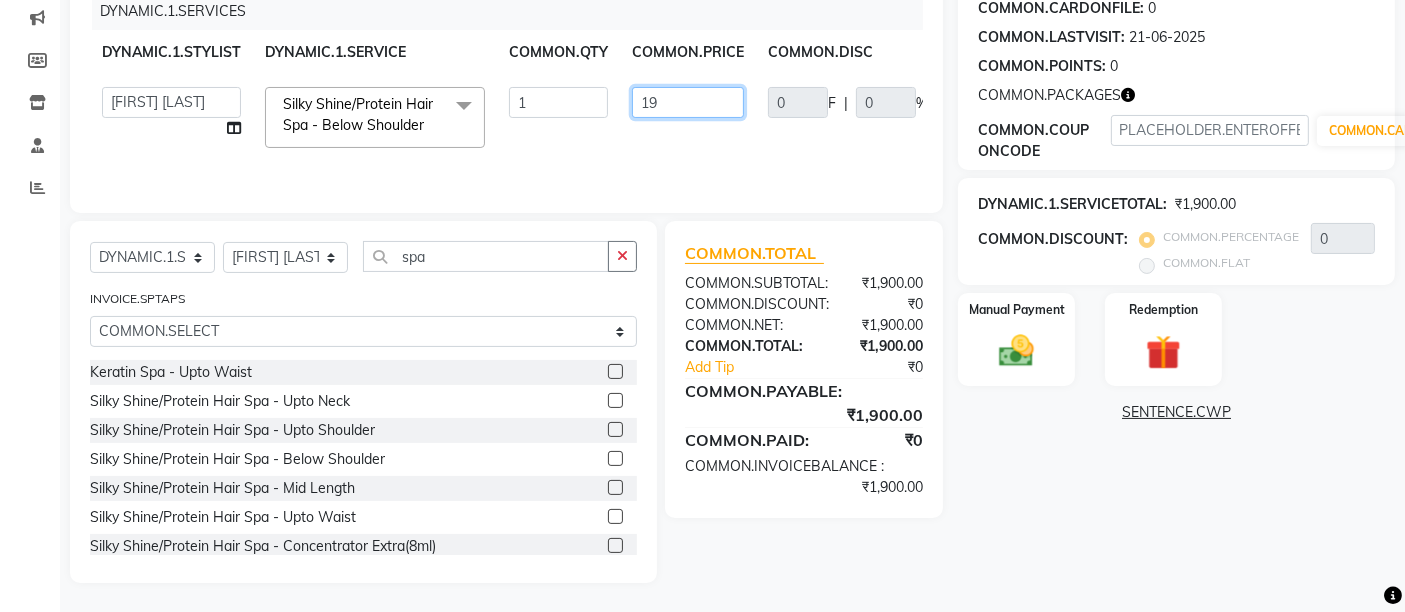 type on "1" 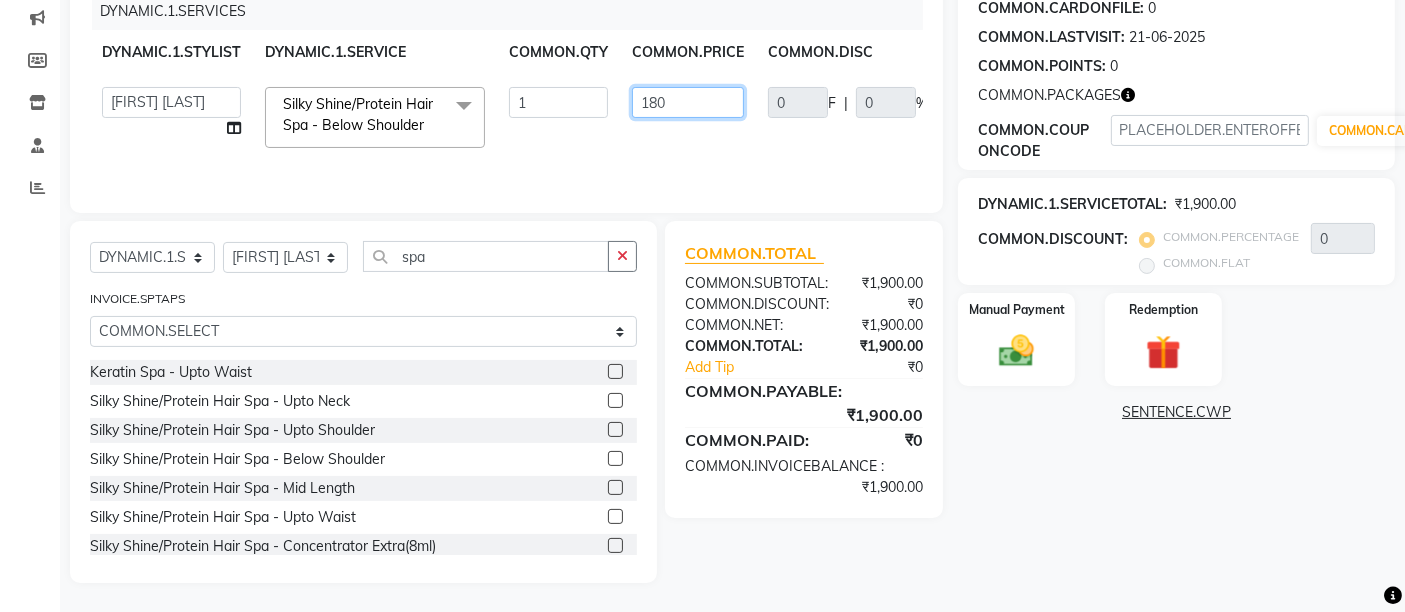 type on "1800" 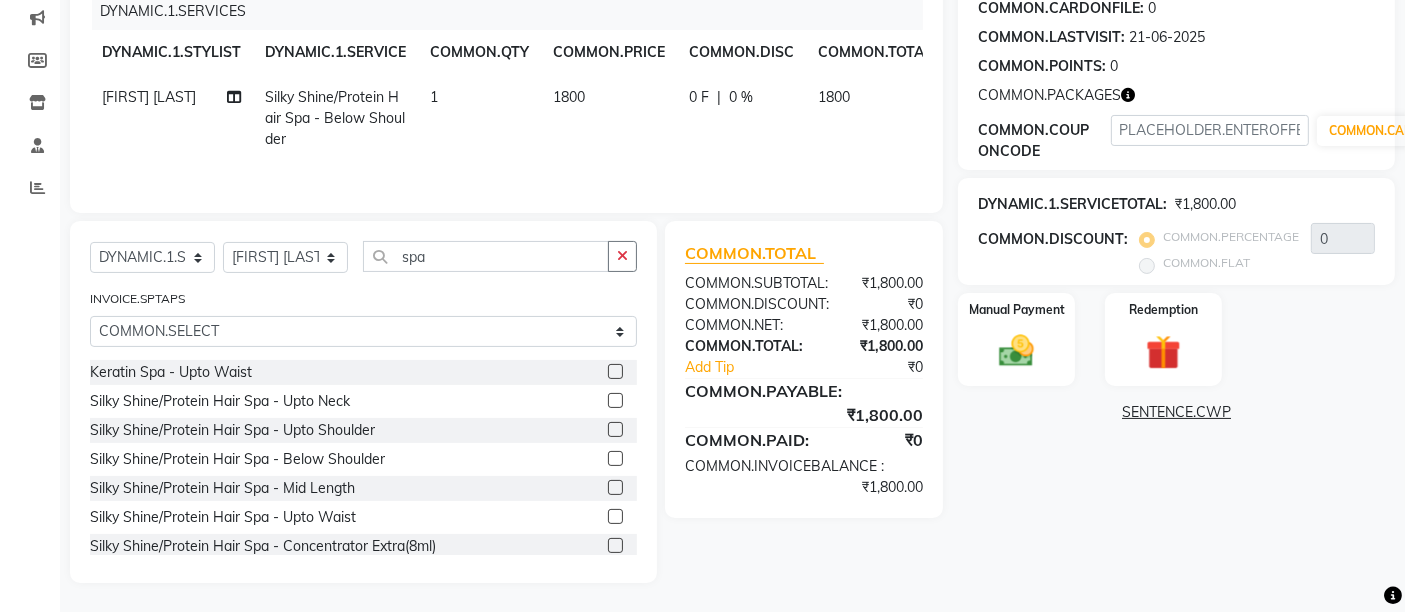click on "Admin [FIRST] [LAST] [FIRST] [LAST] [FIRST] [LAST] [FIRST] [LAST] [FIRST] [LAST] Silky Shine/Protein Hair Spa - Below Shoulder 1 1800 0 F | 0 % 1800" 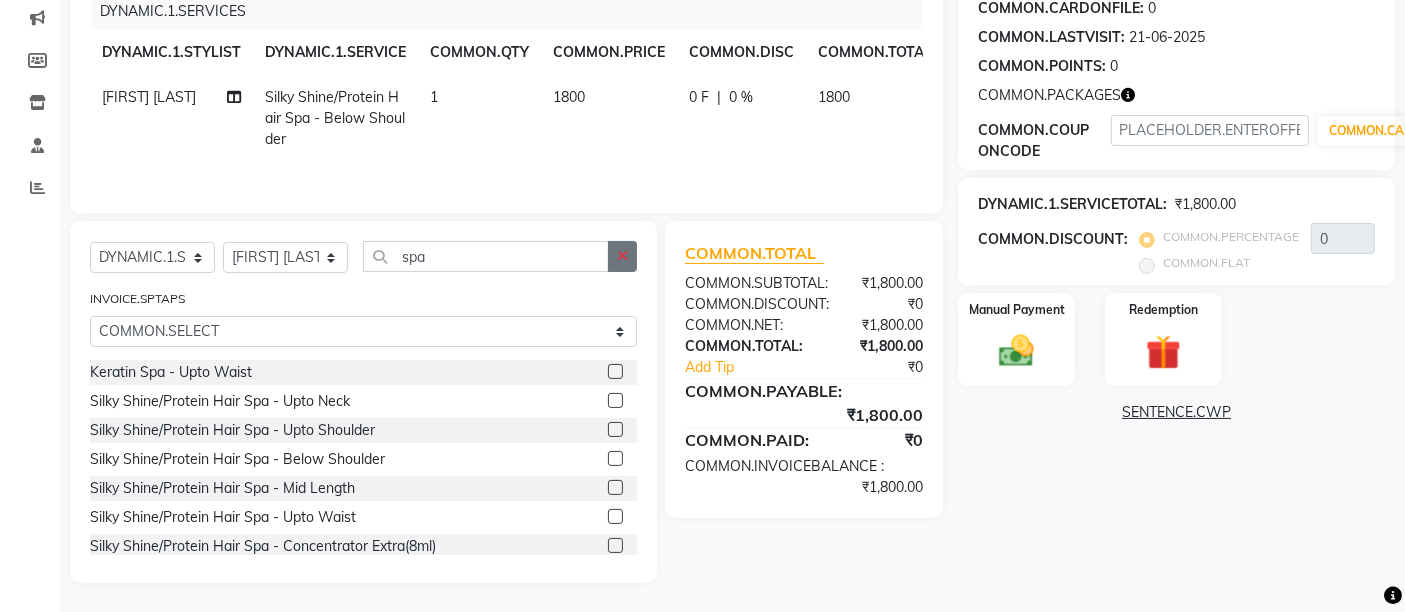 click 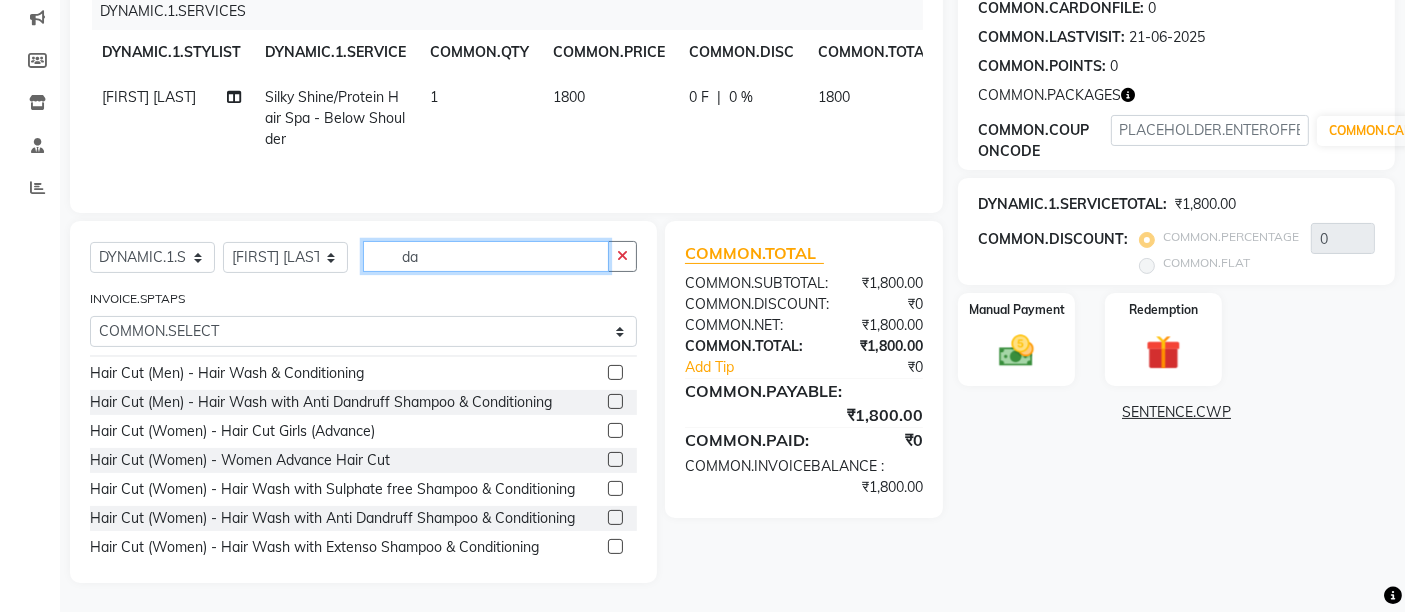 scroll, scrollTop: 0, scrollLeft: 0, axis: both 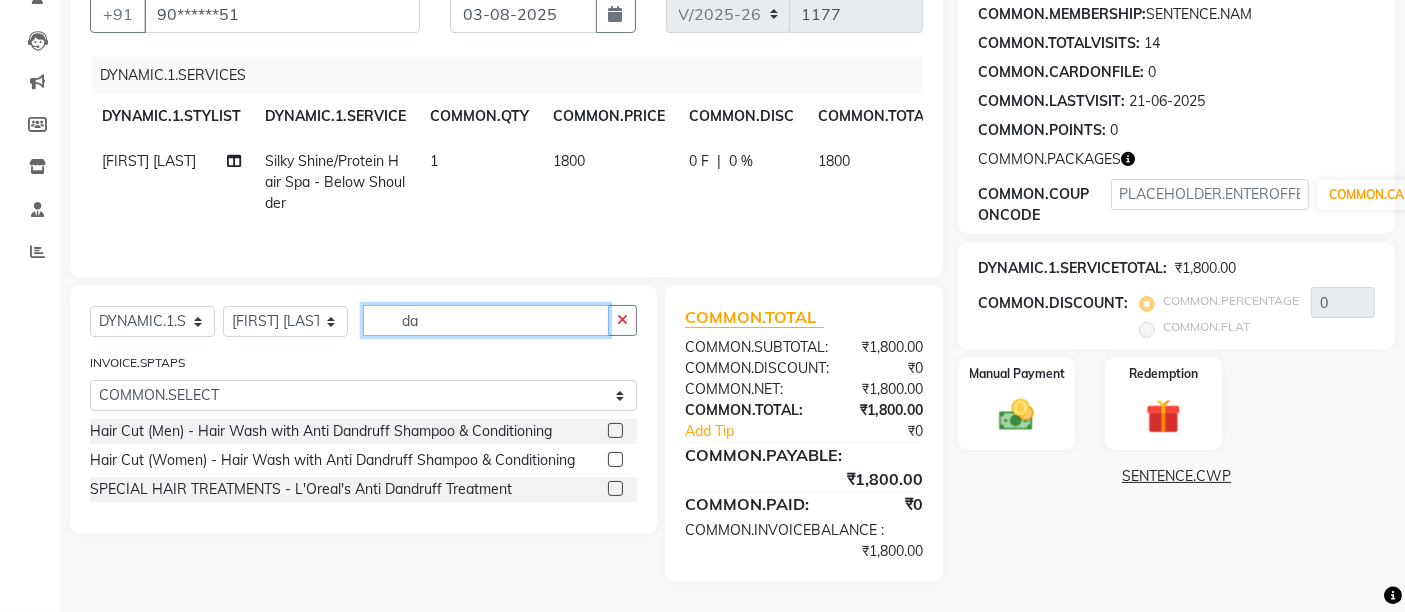 type on "da" 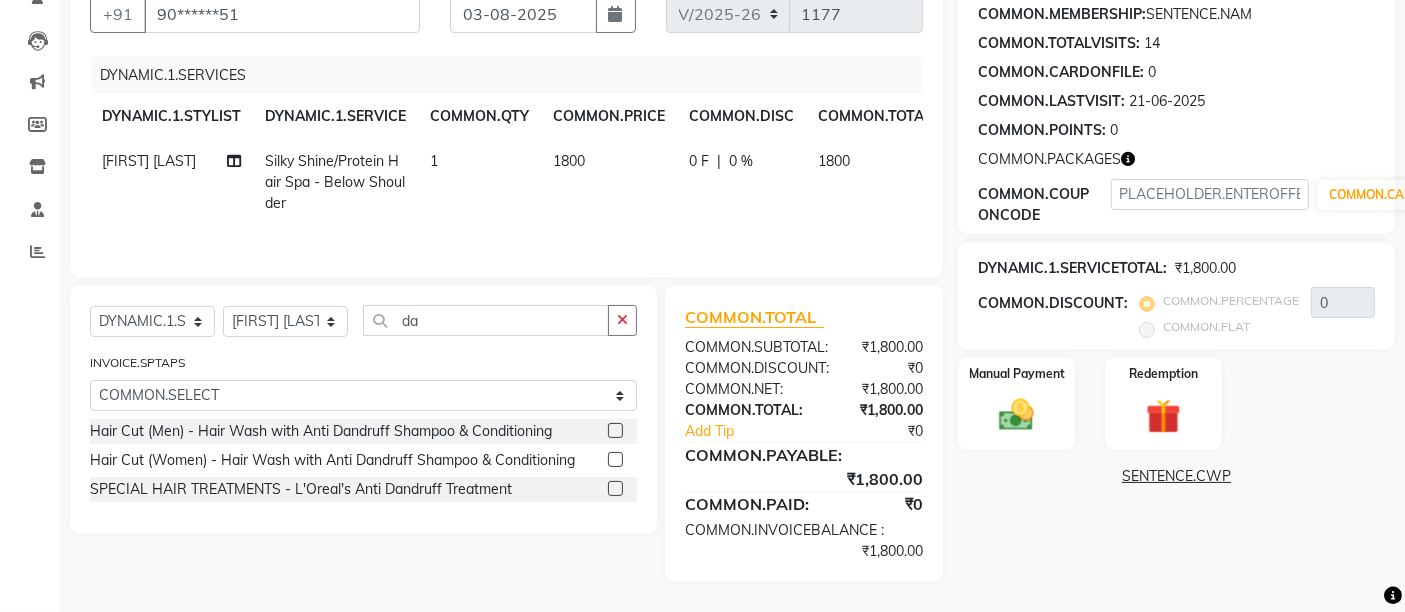 click 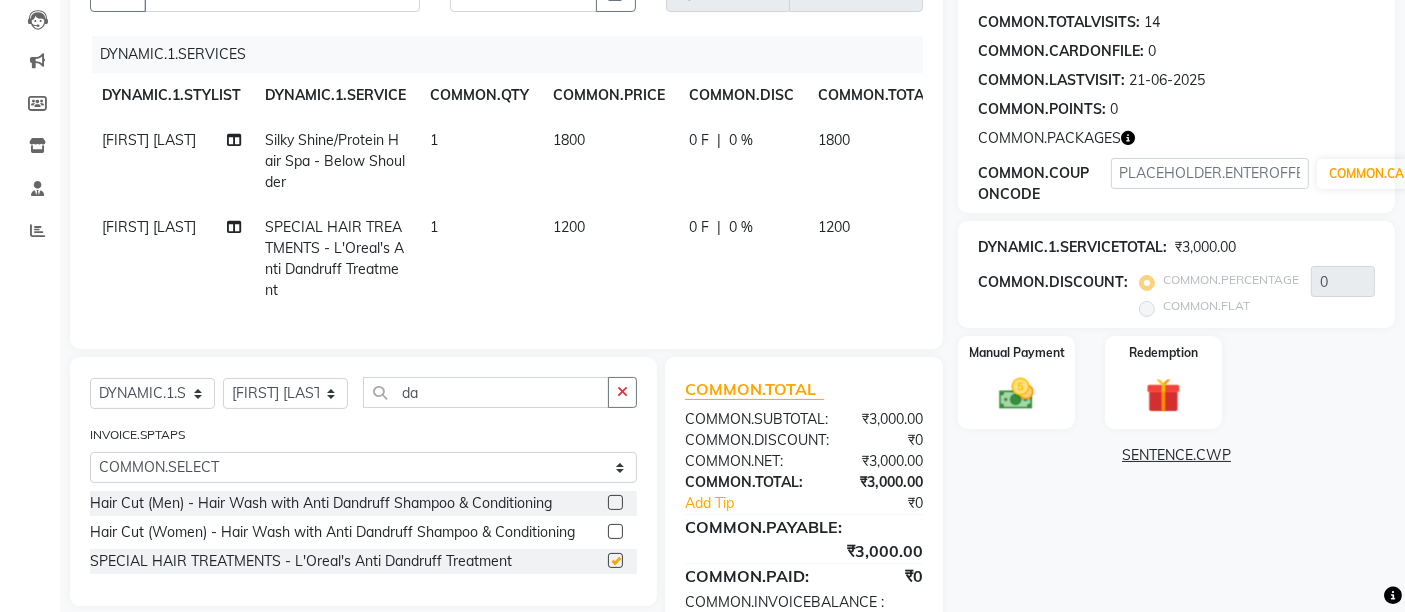 checkbox on "false" 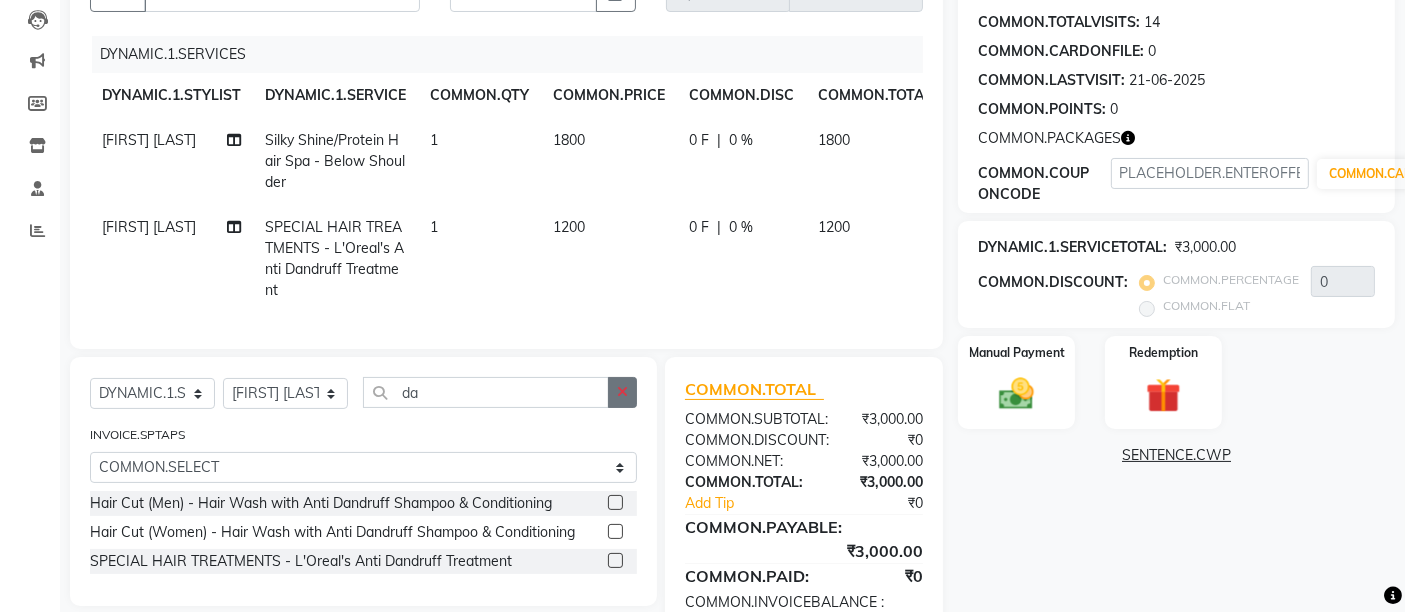 click 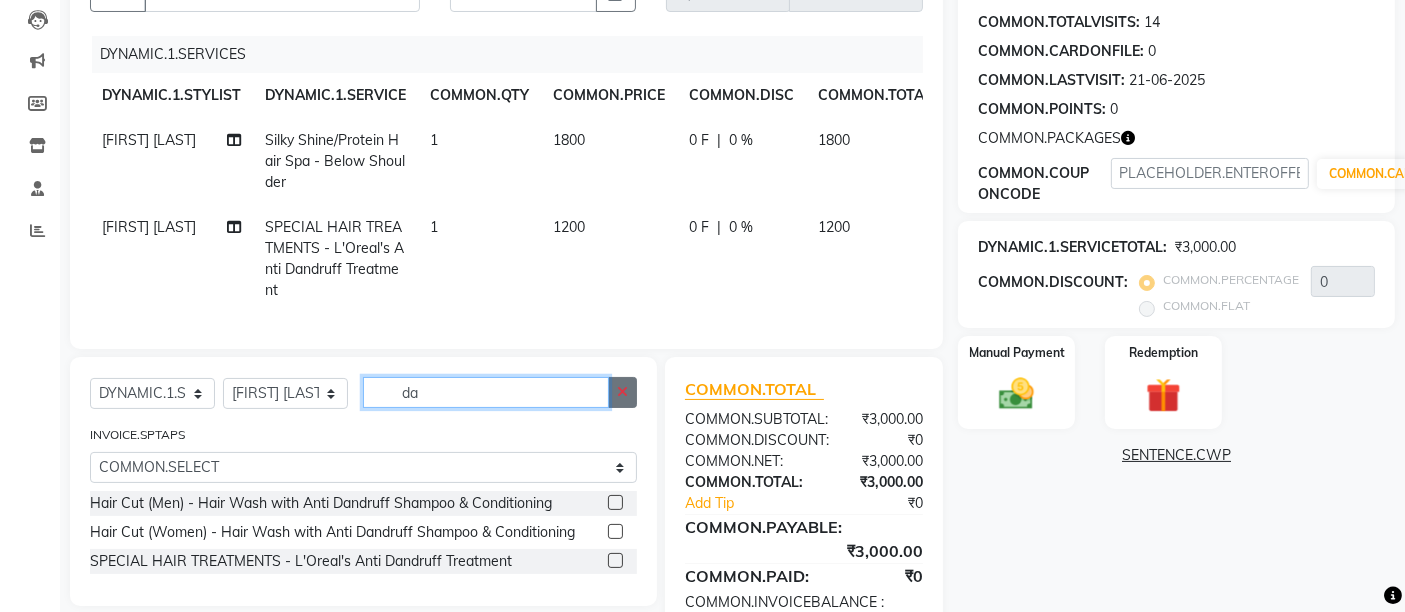 type 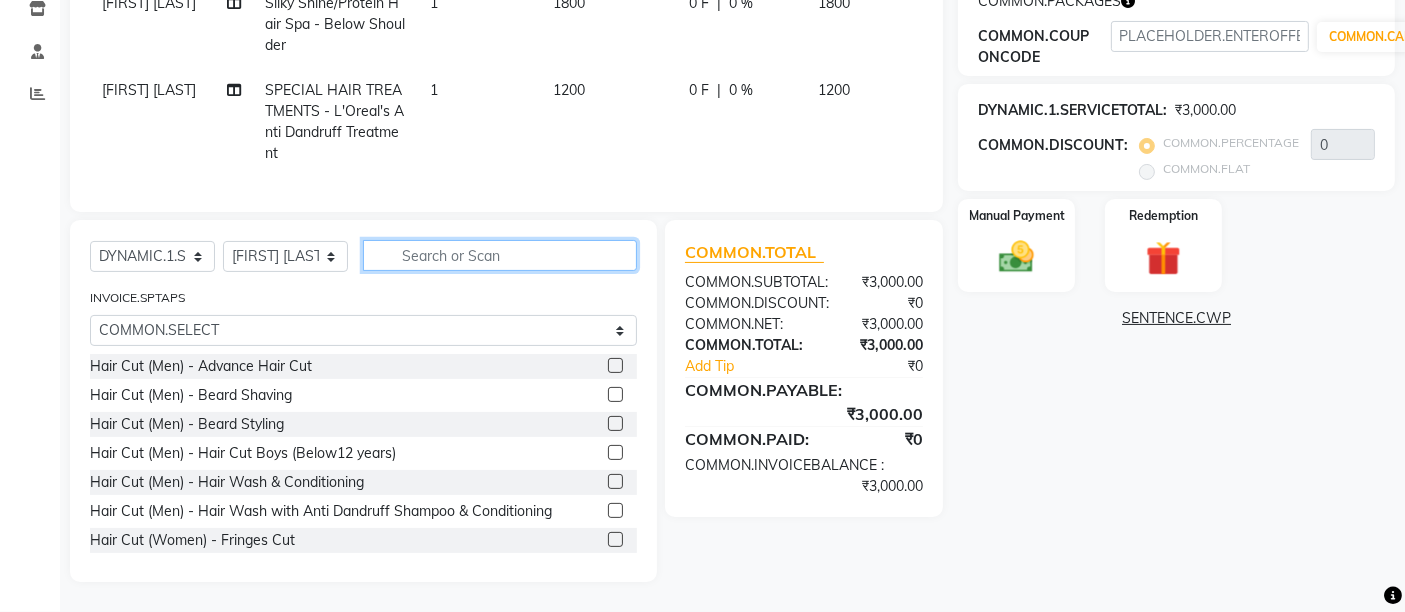 scroll, scrollTop: 365, scrollLeft: 0, axis: vertical 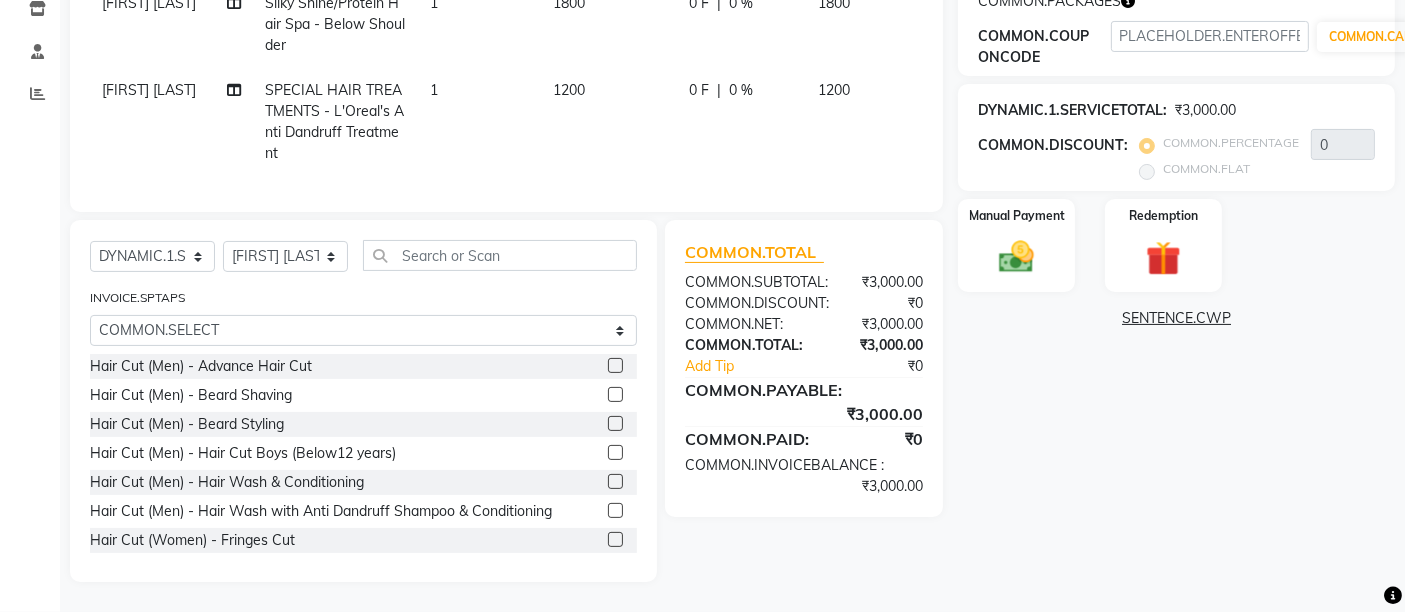 click on "1200" 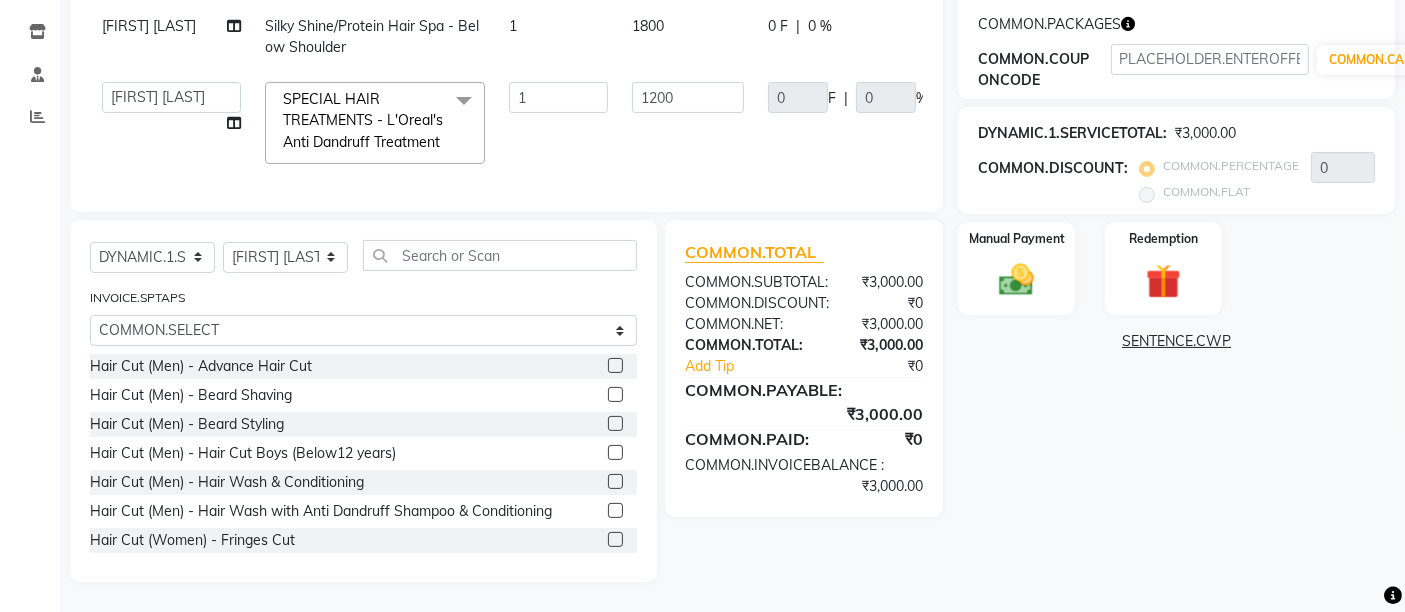 scroll, scrollTop: 362, scrollLeft: 0, axis: vertical 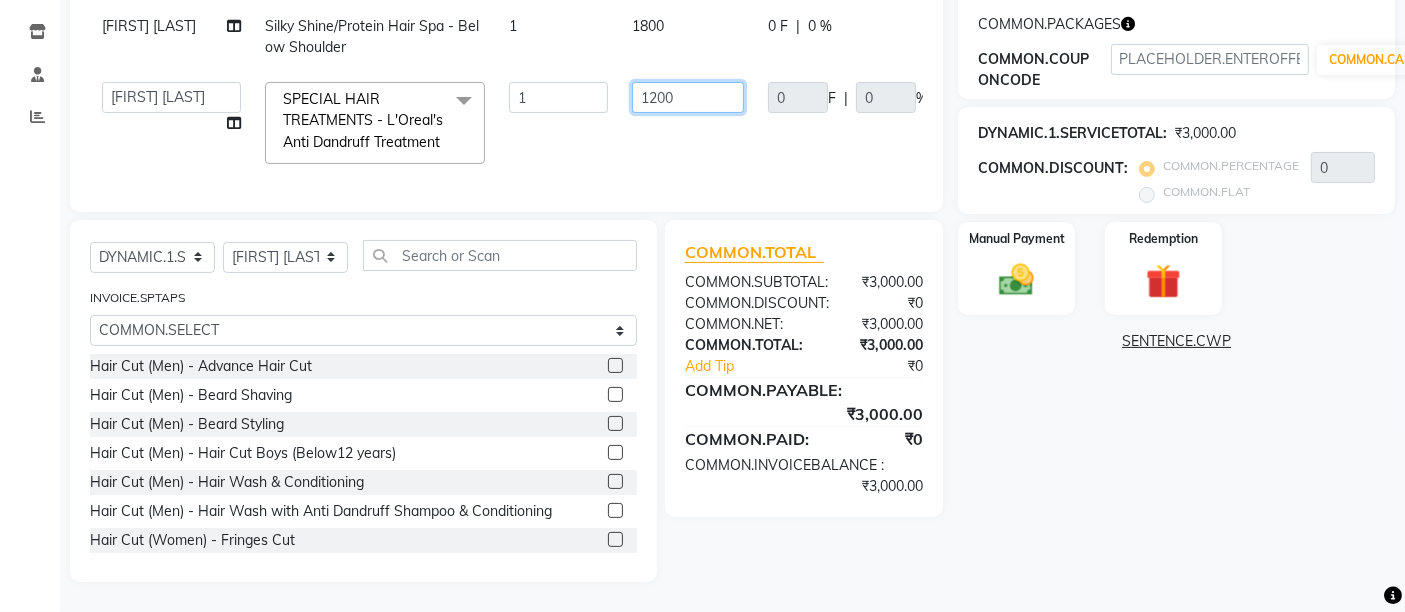 click on "1200" 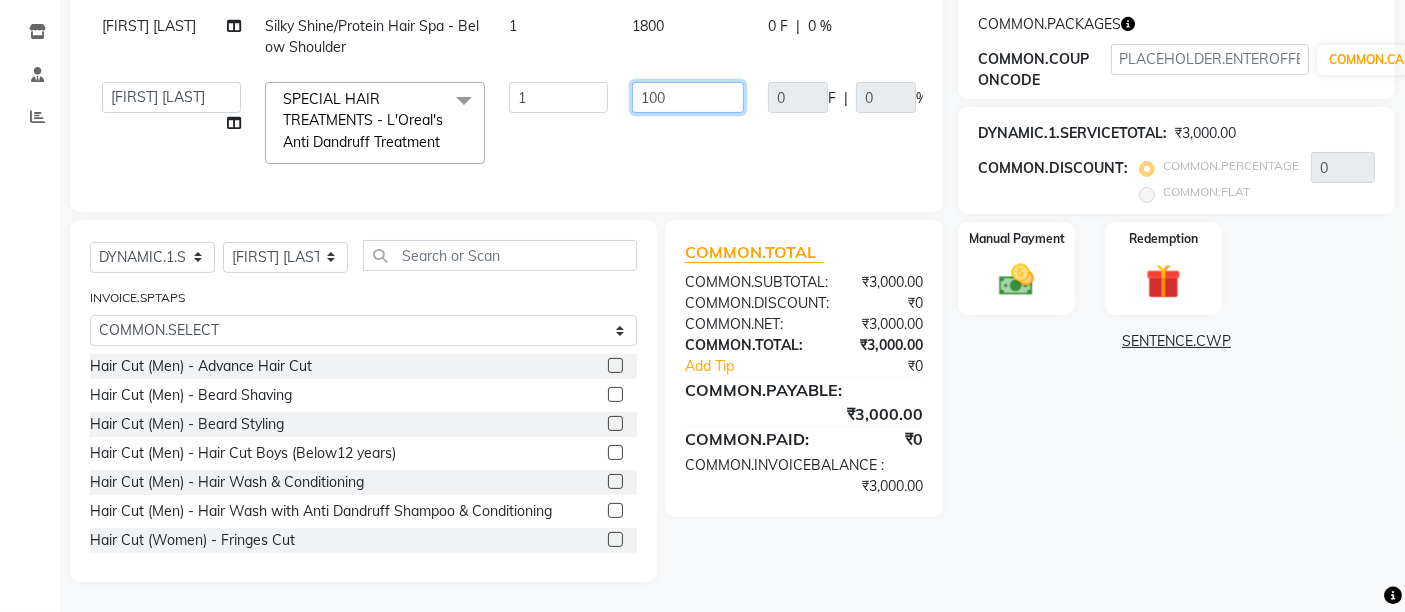 type on "1000" 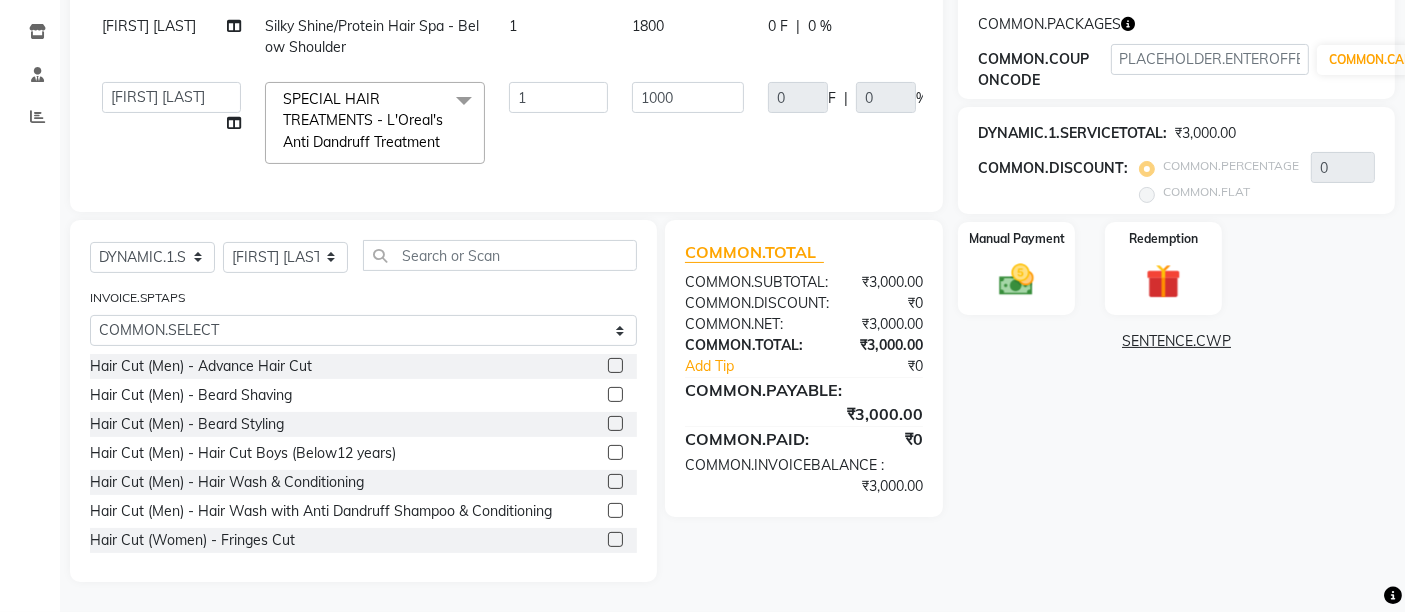 click on "1000" 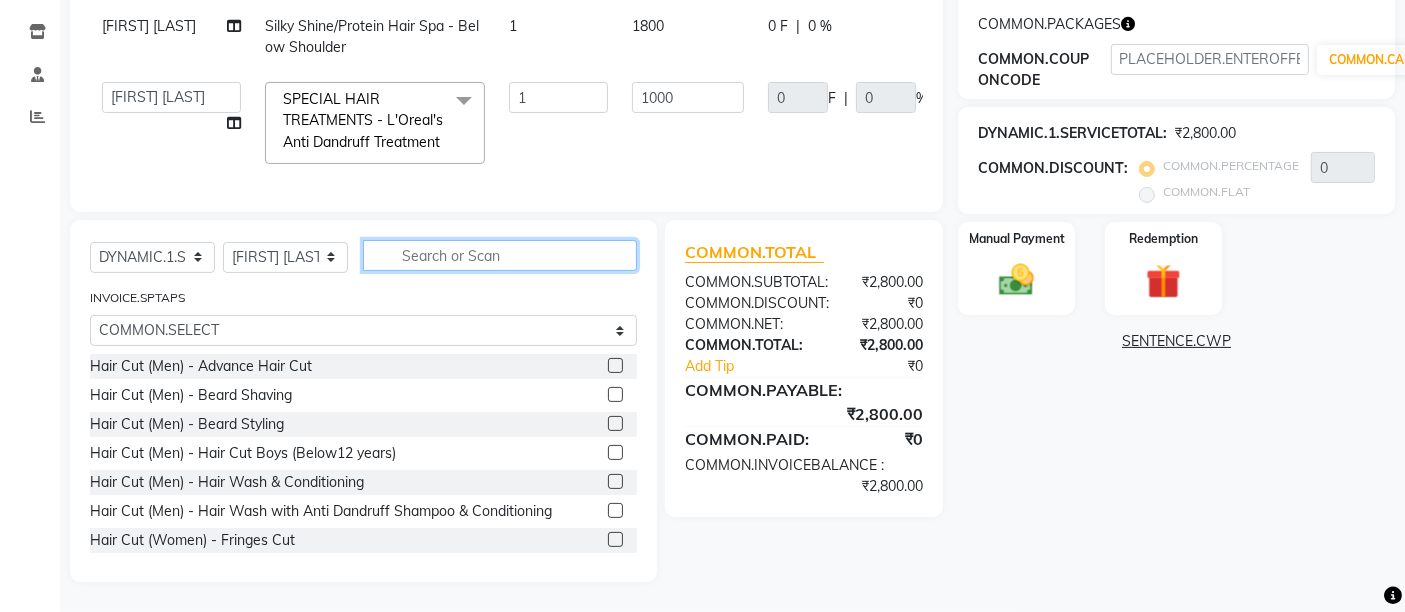 click 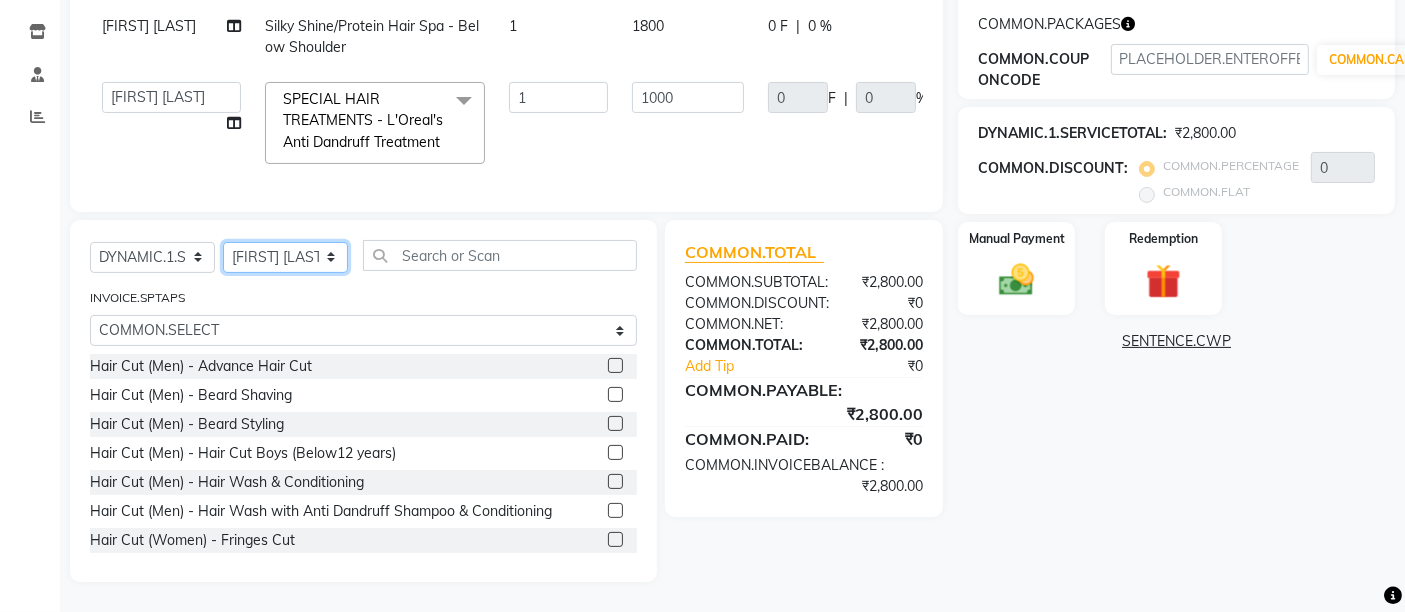 click on "Admin [FIRST] [LAST] [FIRST] [LAST] [FIRST] [LAST] [FIRST] [LAST] [FIRST] [LAST]" 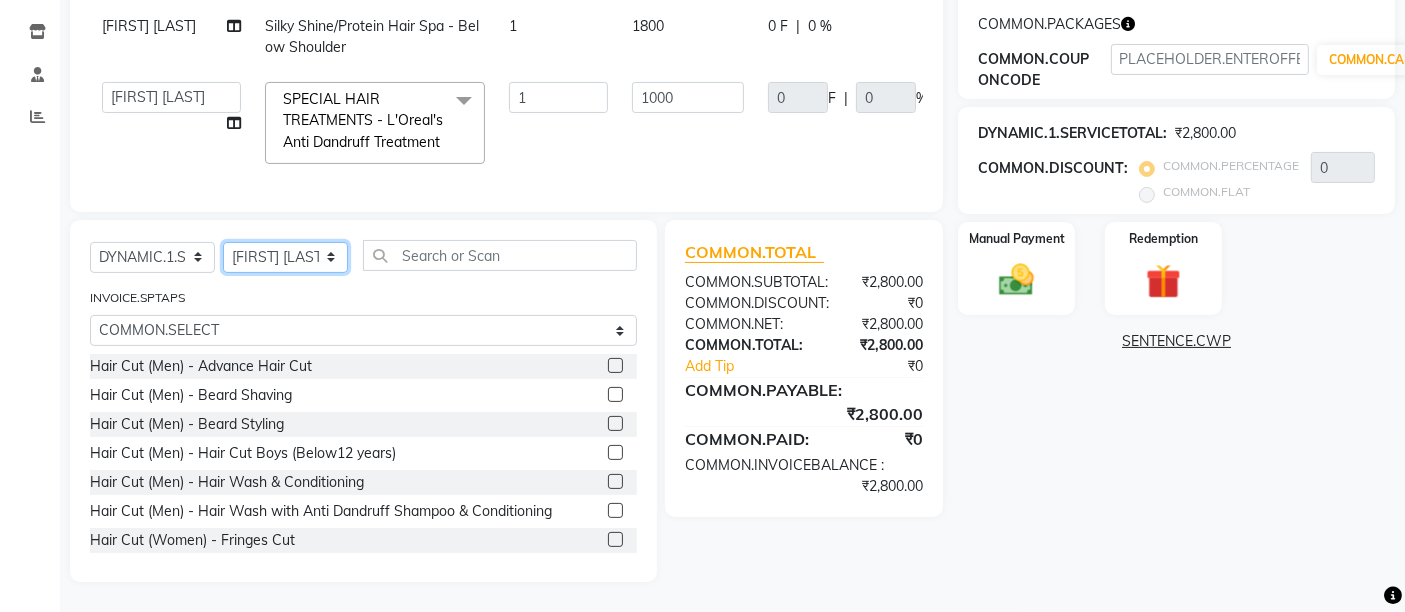 select on "49153" 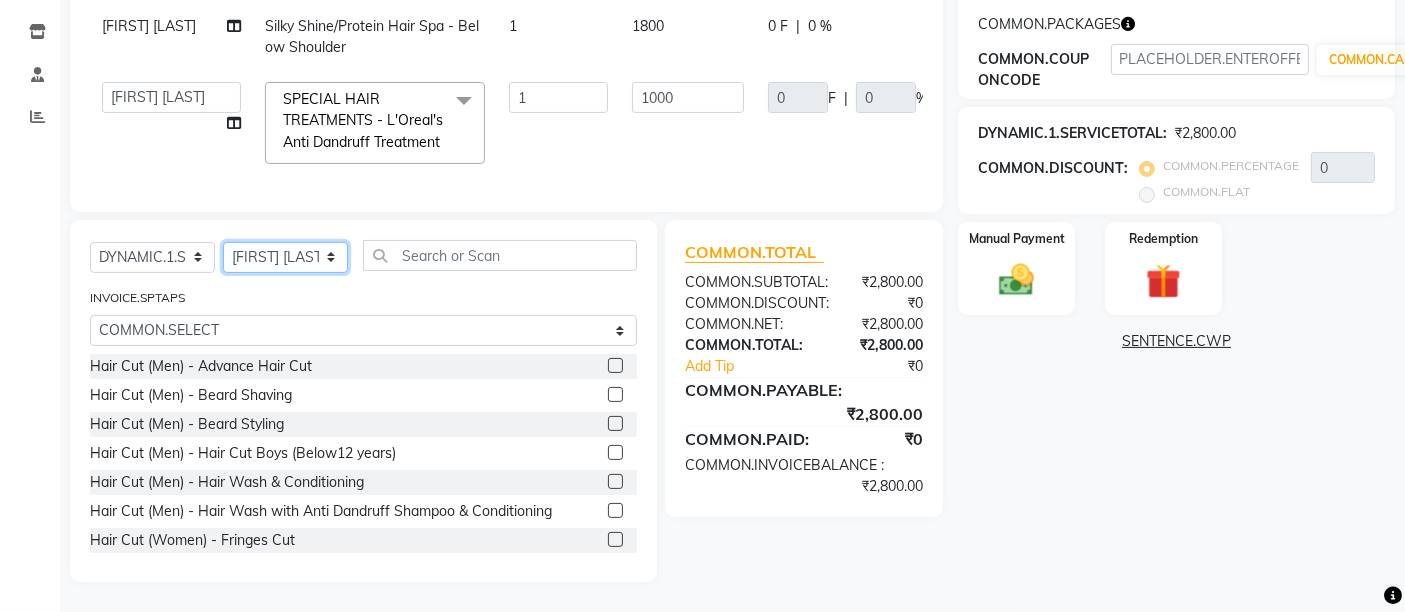 click on "Admin [FIRST] [LAST] [FIRST] [LAST] [FIRST] [LAST] [FIRST] [LAST] [FIRST] [LAST]" 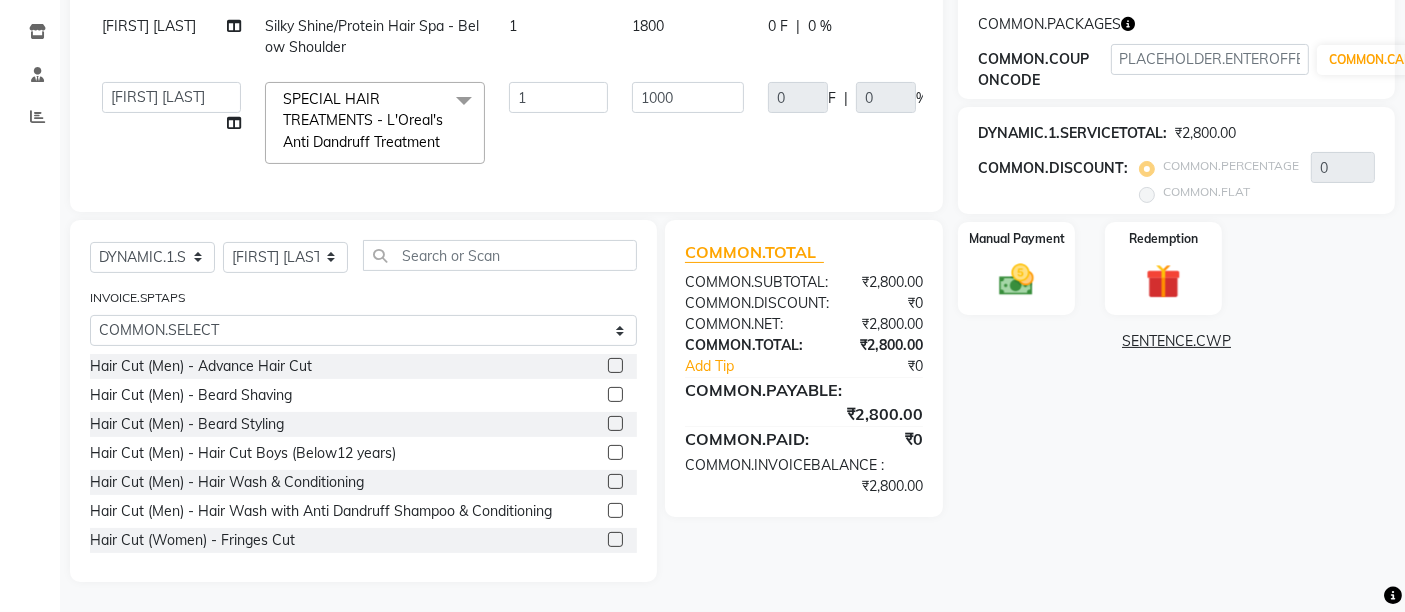 click on "Admin [FIRST] [LAST] [FIRST] [LAST] [FIRST] [LAST] [FIRST] [LAST] [FIRST] [LAST] INVOICE.SPTAPS Head Massage Hair Cut (Men) - Advance Hair Cut Hair Cut (Men) - Beard Shaving Hair Cut (Men) - Beard Styling Hair Cut (Men) - Hair Cut Boys (Below12 years) Hair Cut (Men) - Hair Wash & Conditioning Hair Cut (Men) - Hair Wash with Anti Dandruff Shampoo & Conditioning Hair Cut (Women) - Fringes Cut Hair Cut (Women) - Basic Hair Cut Hair Cut (Women) - Hair Cut Girls (Below 12 years) Hair Cut (Women) - Hair Cut Girls (Advance) Hair Cut (Women) - Women Advance Hair Cut Hair Cut (Women) - Hair Wash with Sulphate free Shampoo & Conditioning Hair Cut (Women) - Hair Wash with Anti Dandruff Shampoo & Conditioning Hair Cut (Women) - Hair Wash with Extenso Shampoo & Conditioning Hair Cut (Women) - Hair Wash with Keratin Shampoo & Conditioning Beard Color" 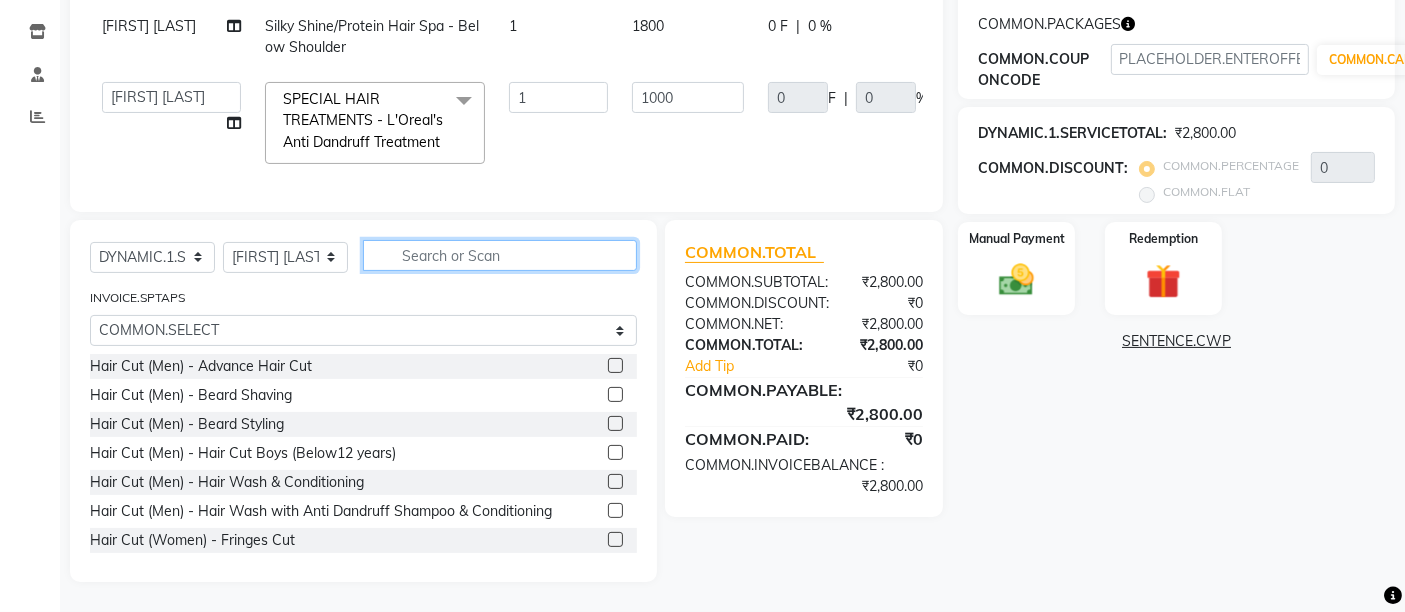 click 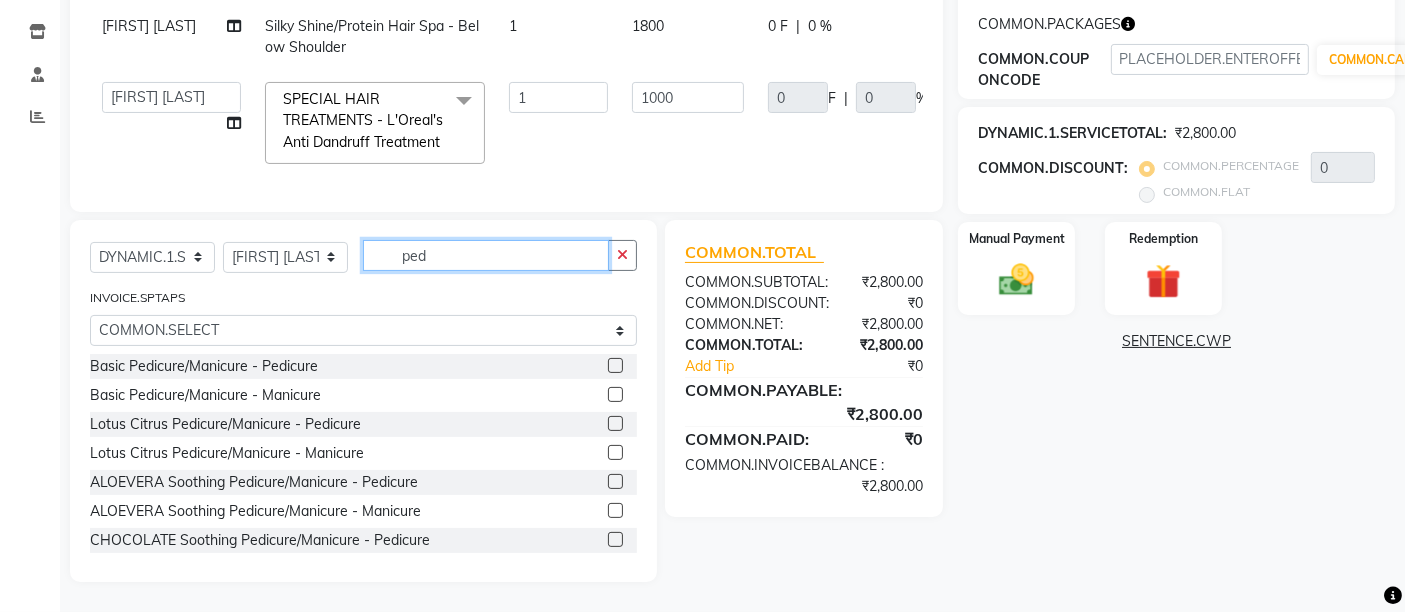 type on "ped" 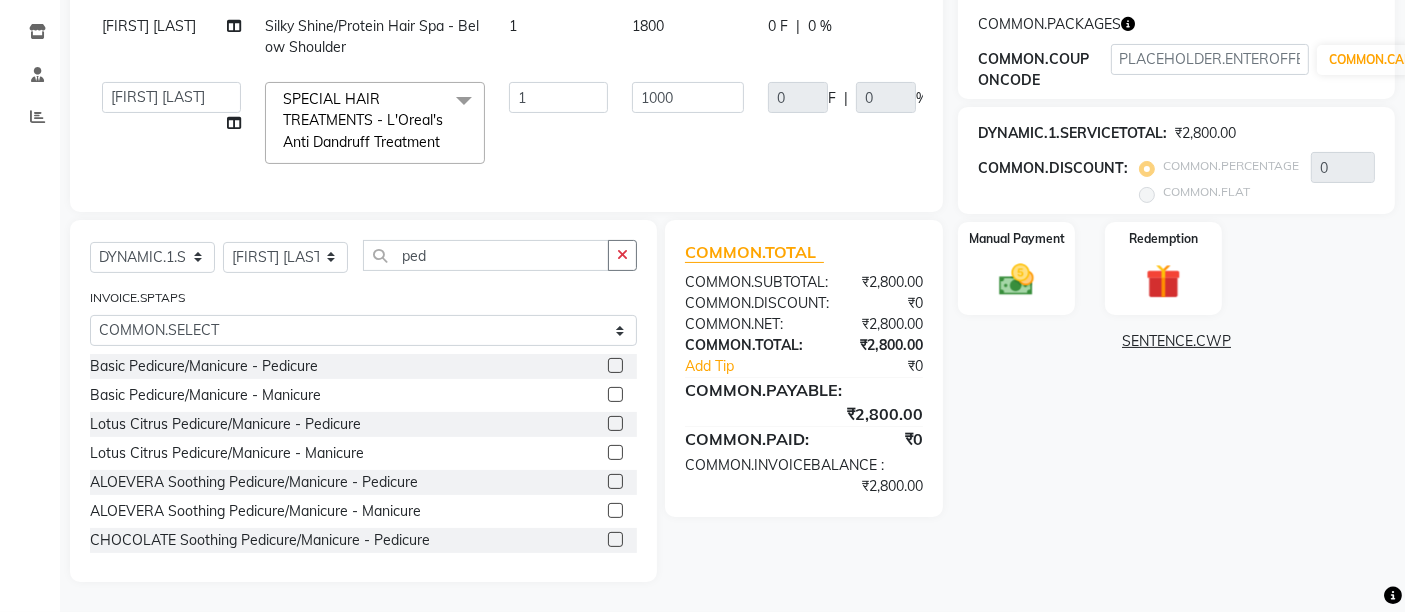 click 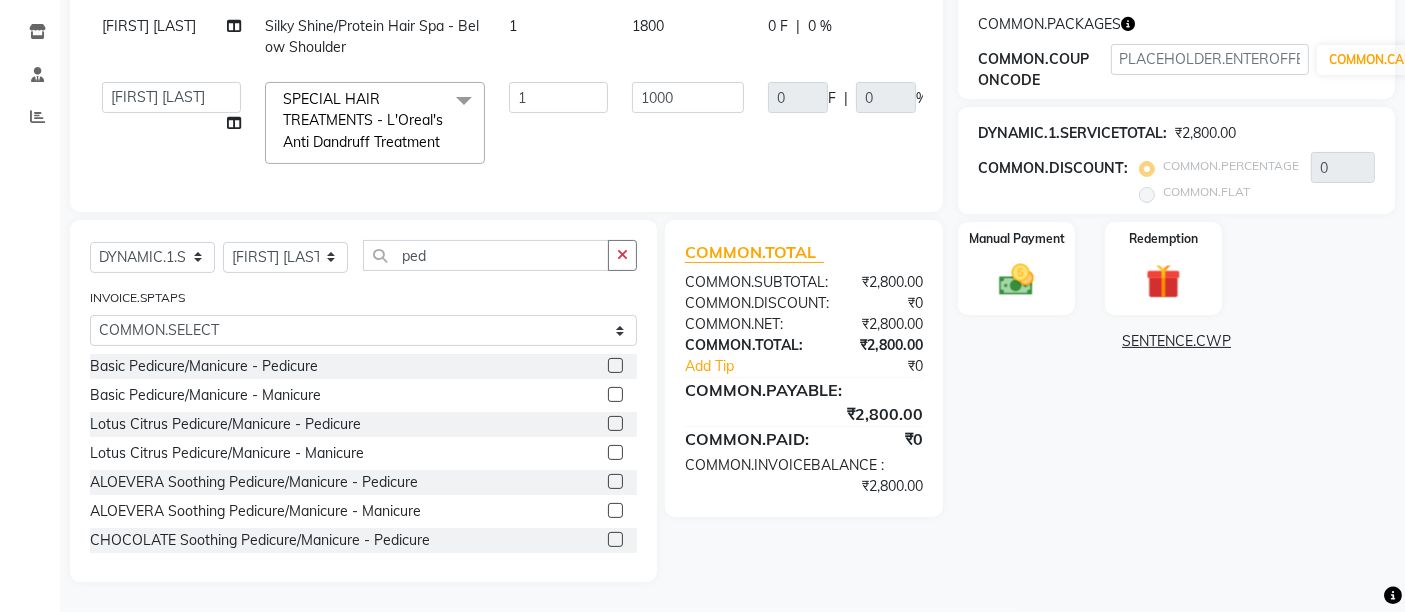 click at bounding box center (614, 366) 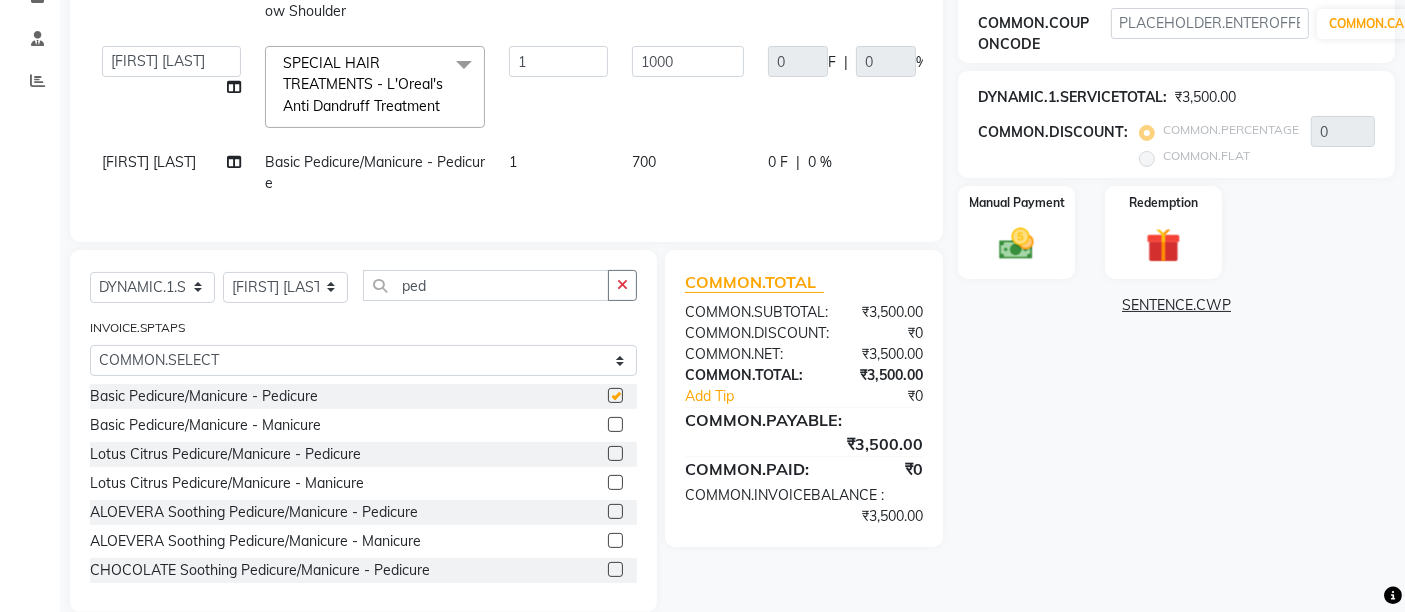 checkbox on "false" 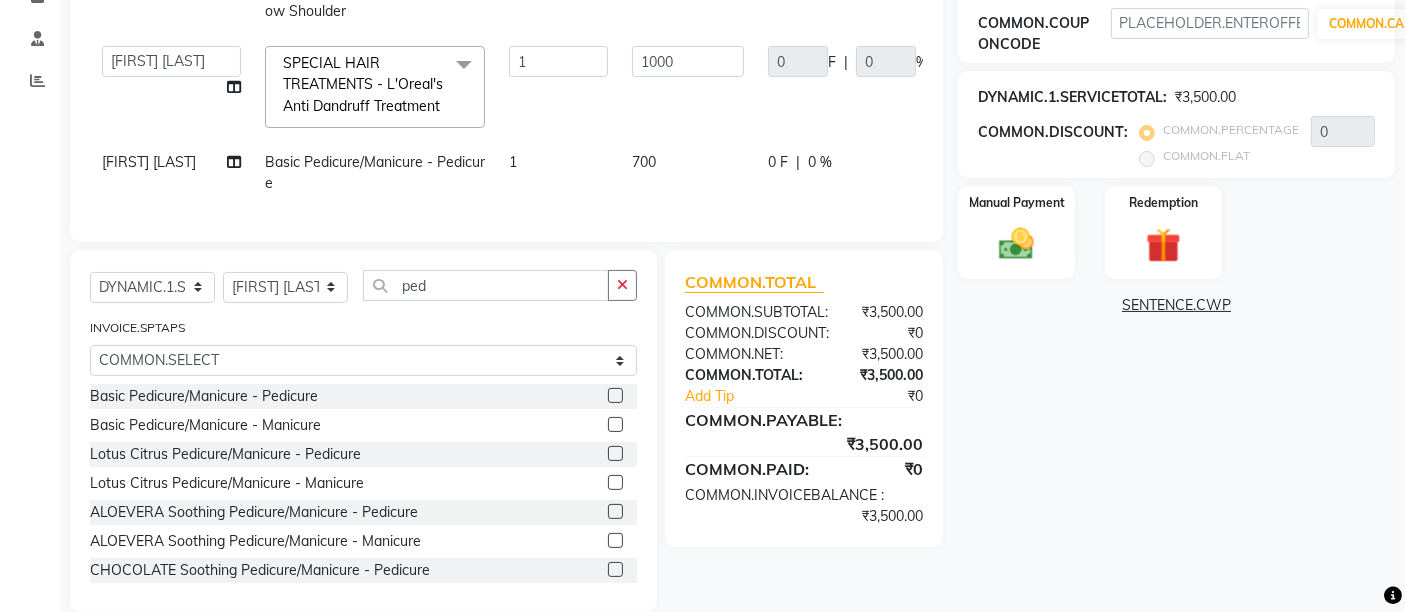 click on "700" 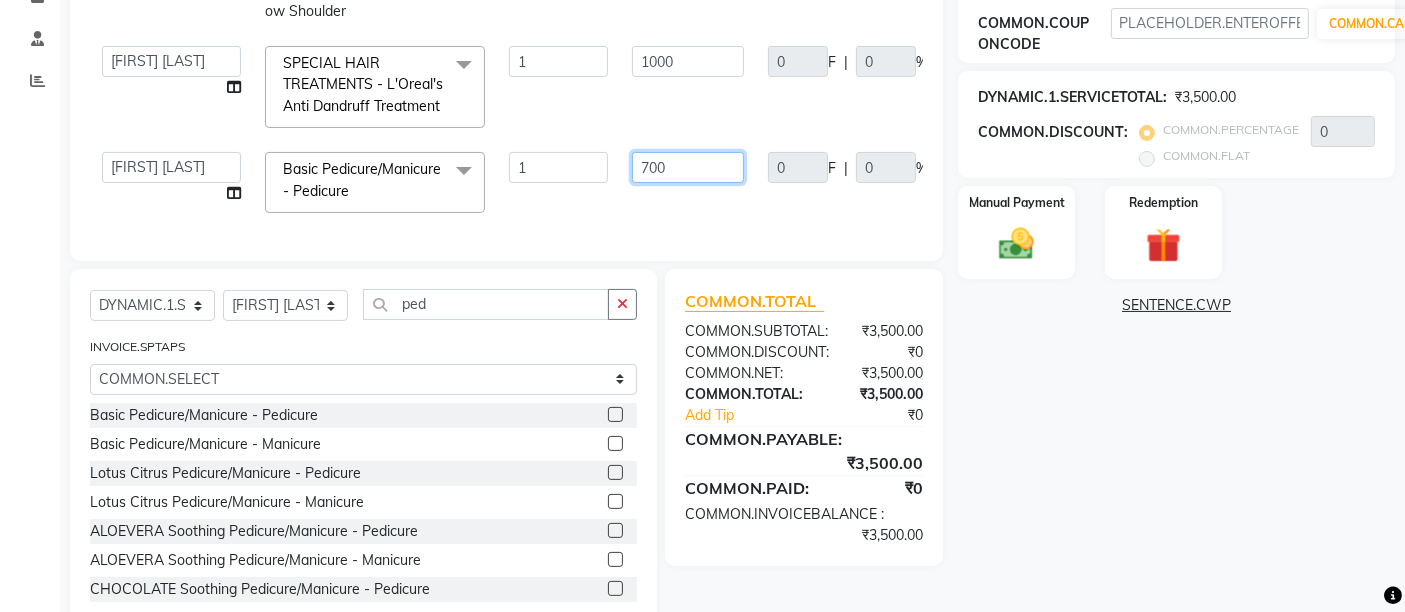 click on "700" 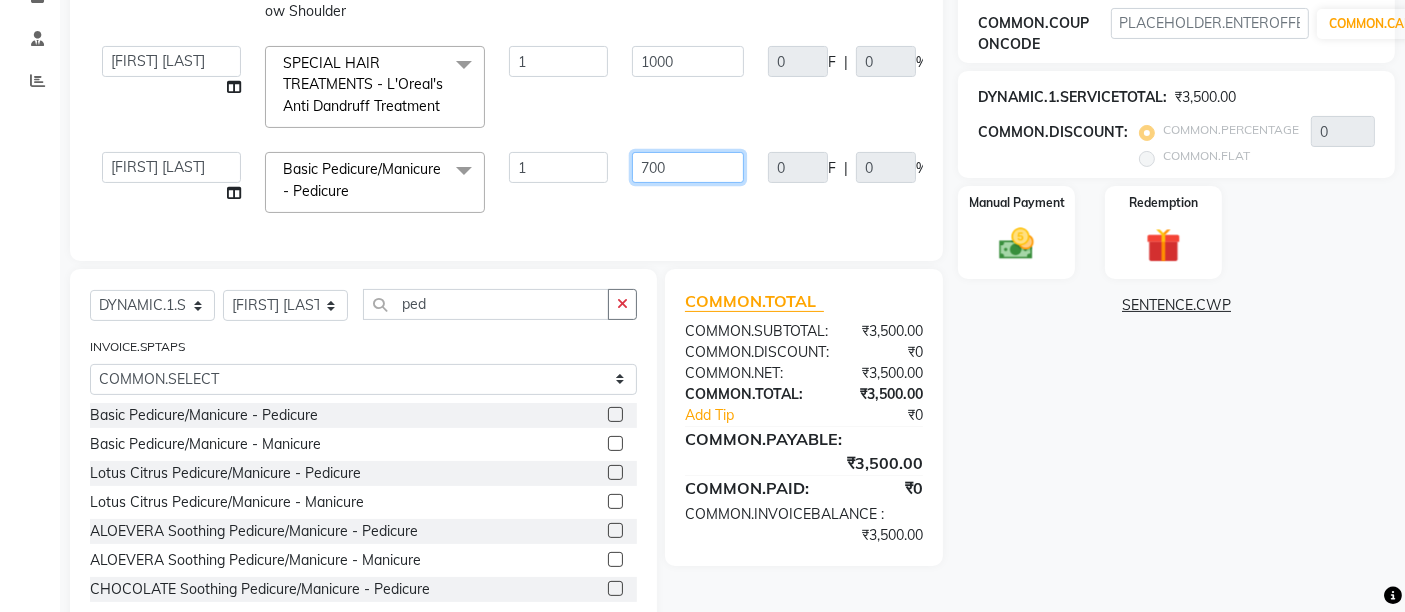 click on "700" 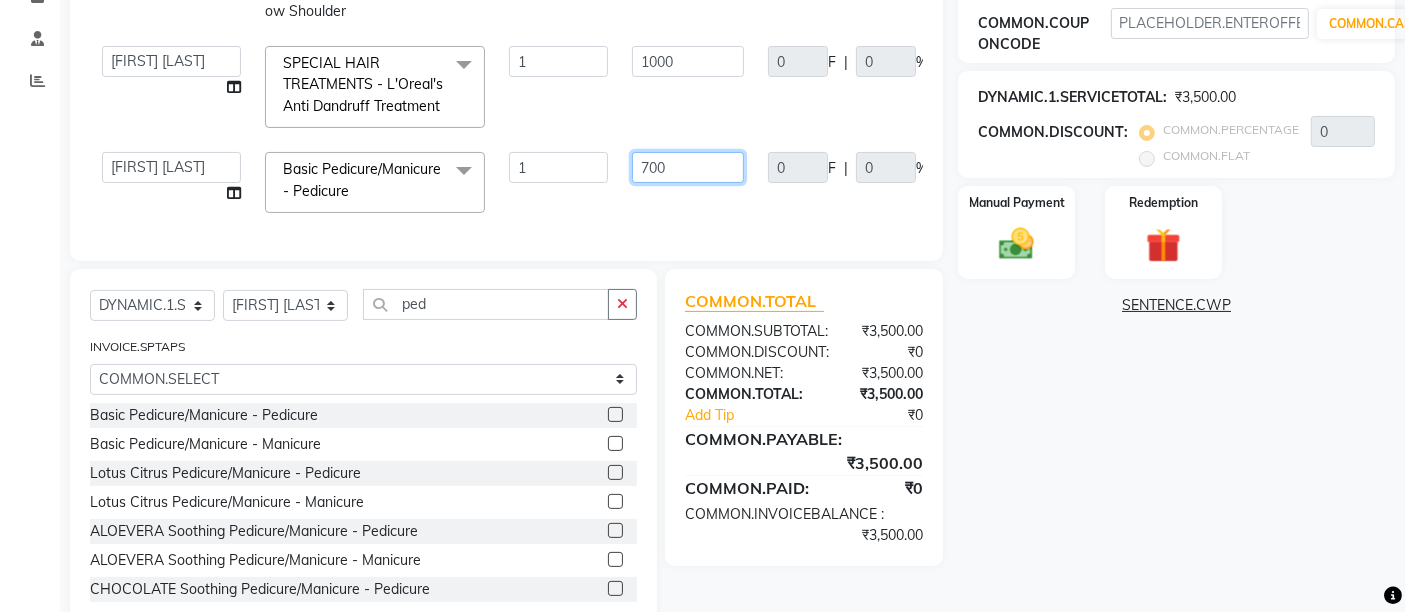click on "Admin [FIRST] [LAST] [FIRST] [LAST] [FIRST] [LAST] [FIRST] [LAST] [FIRST] [LAST] Basic Pedicure/Manicure - Pedicure x Hair Cut (Men) - Advance Hair Cut Hair Cut (Men) - Beard Shaving Hair Cut (Men) - Beard Styling Hair Cut (Men) - Hair Cut Boys (Below12 years) Hair Cut (Men) - Hair Wash & Conditioning Hair Cut (Men) - Hair Wash with Anti Dandruff Shampoo & Conditioning Hair Cut (Women) - Fringes Cut Hair Cut (Women) - Basic Hair Cut Hair Cut (Women) - Hair Cut Girls (Below 12 years) Hair Cut (Women) - Hair Cut Girls (Advance) Hair Cut (Women) - Women Advance Hair Cut Hair Cut (Women) - Hair Wash with Sulphate free Shampoo & Conditioning Hair Cut (Women) - Hair Wash with Anti Dandruff Shampoo & Conditioning Hair Cut (Women) - Hair Wash with Extenso Shampoo & Conditioning Hair Cut (Women) - Hair Wash with Keratin Shampoo & Conditioning Threading - Eyebrow Threading - Upper Lips Threading - Lower Lips Threading - Forehead Threading - Jaw Line Threading - Chin Threading - Full Face Blow Dry Settings - Upto Neck" 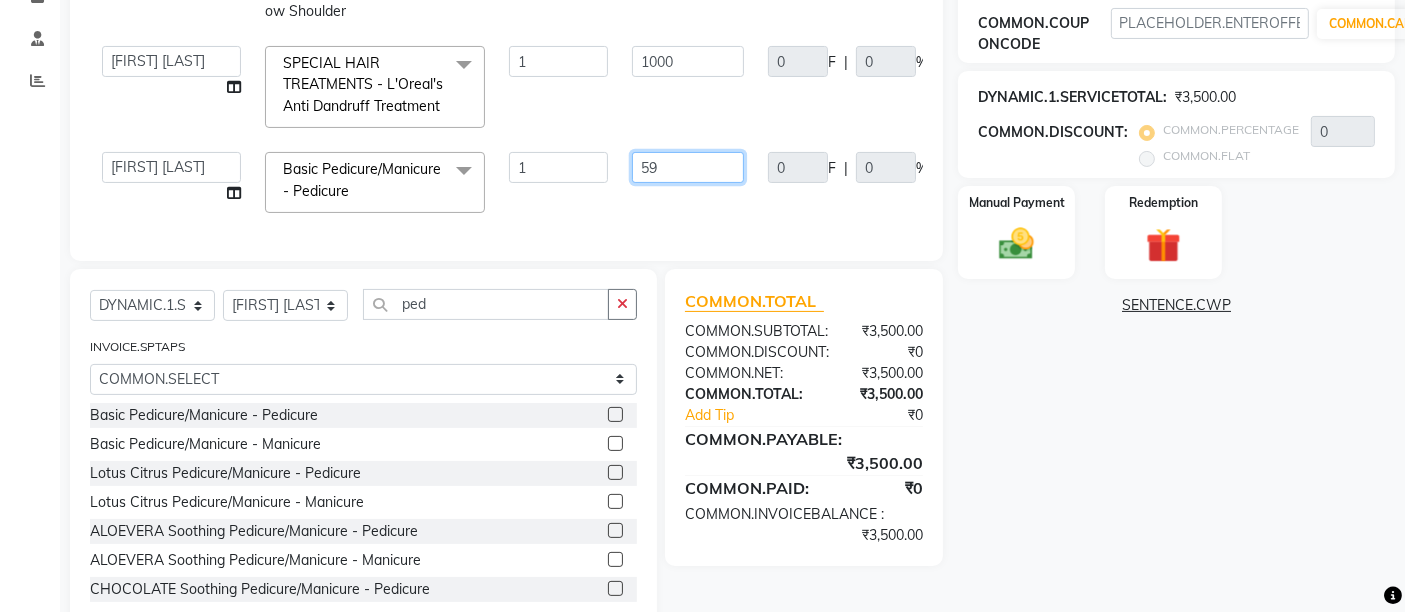 type on "590" 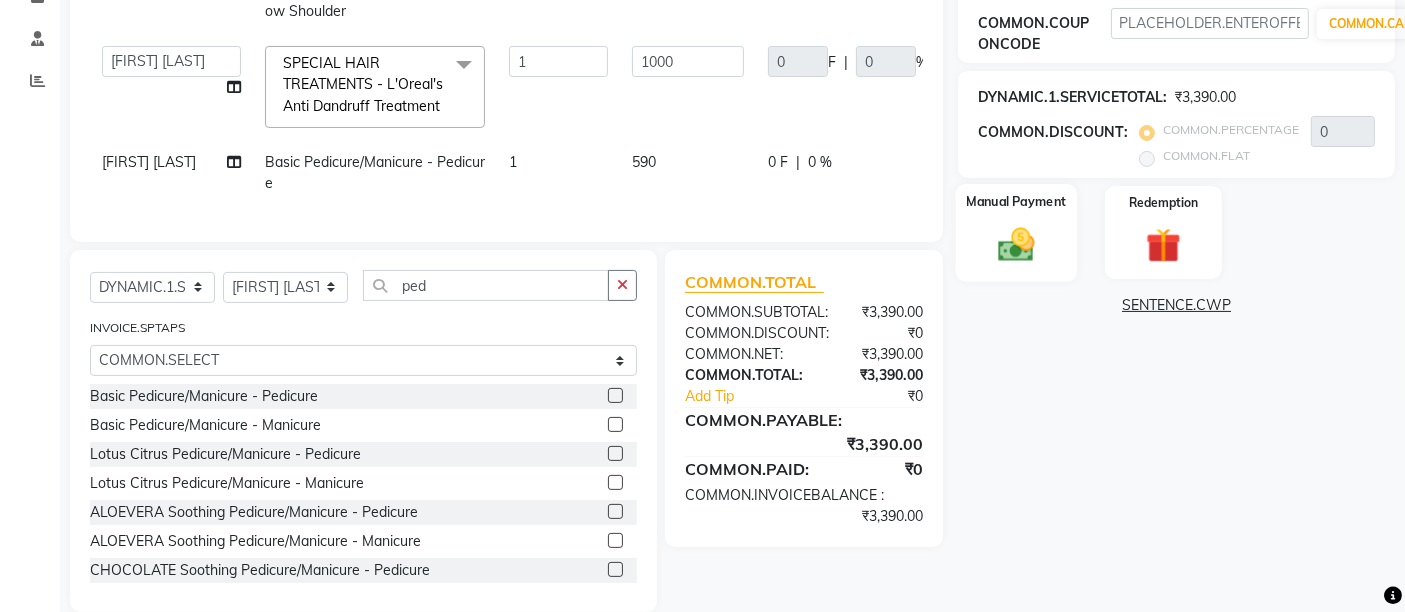 click on "Manual Payment" 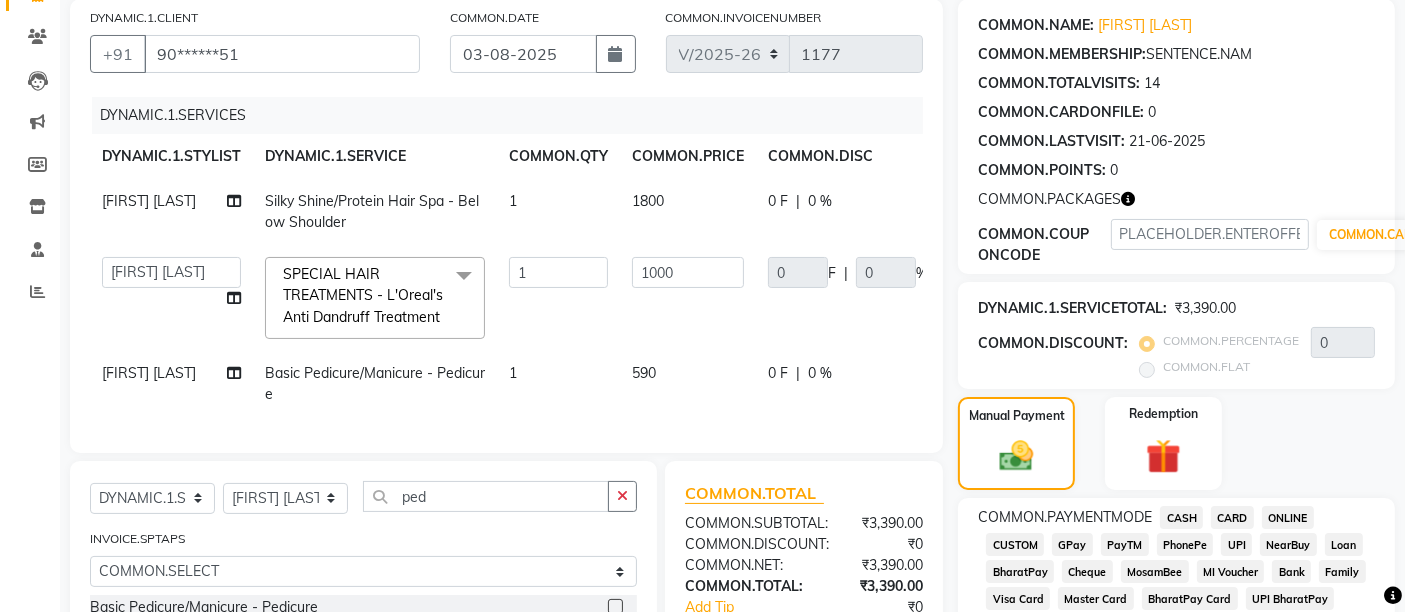 scroll, scrollTop: 140, scrollLeft: 0, axis: vertical 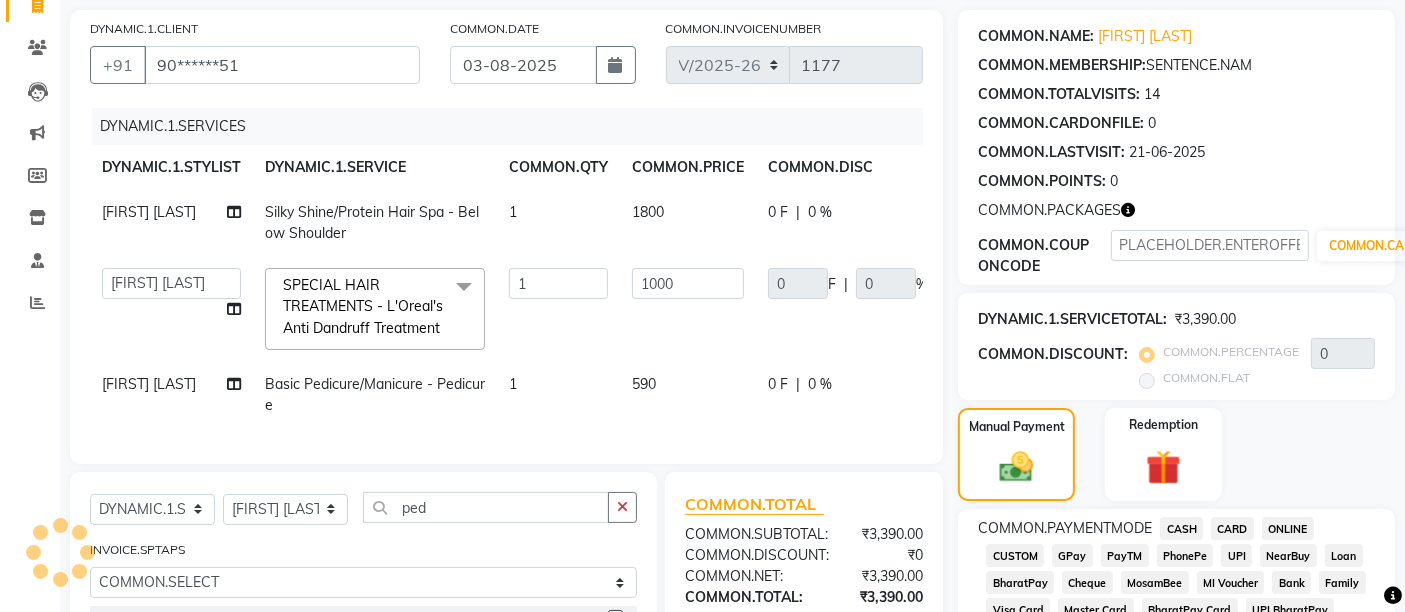 click on "1800" 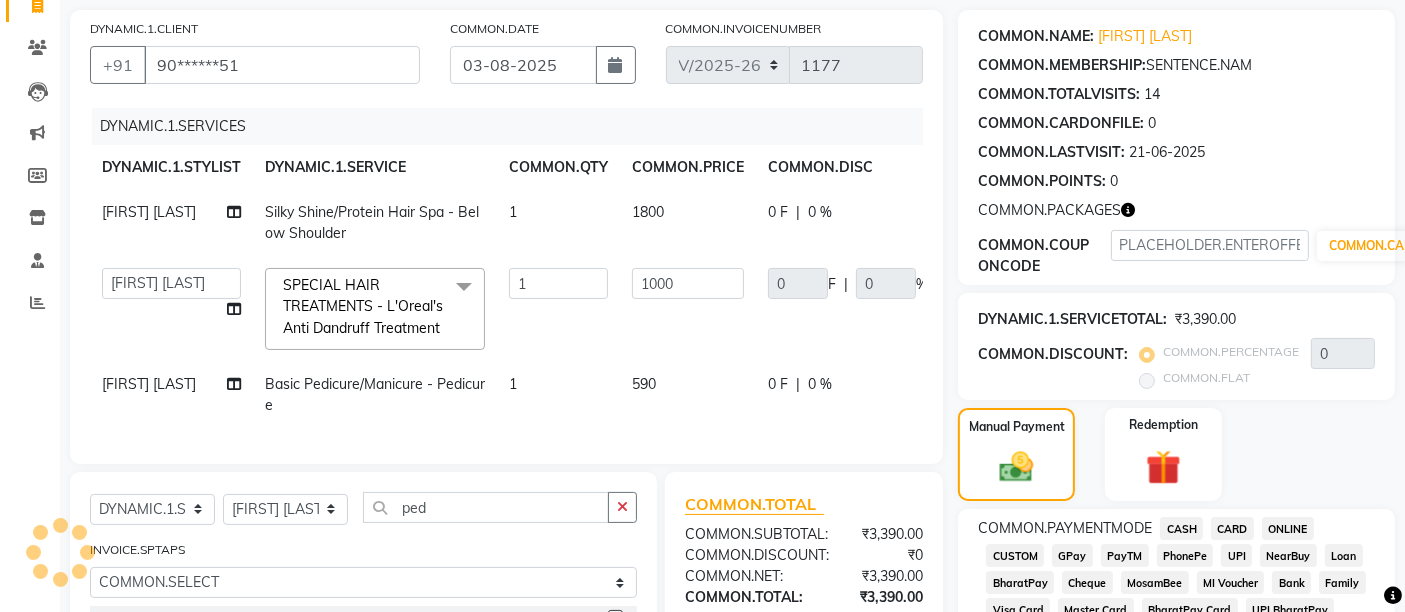 select on "37989" 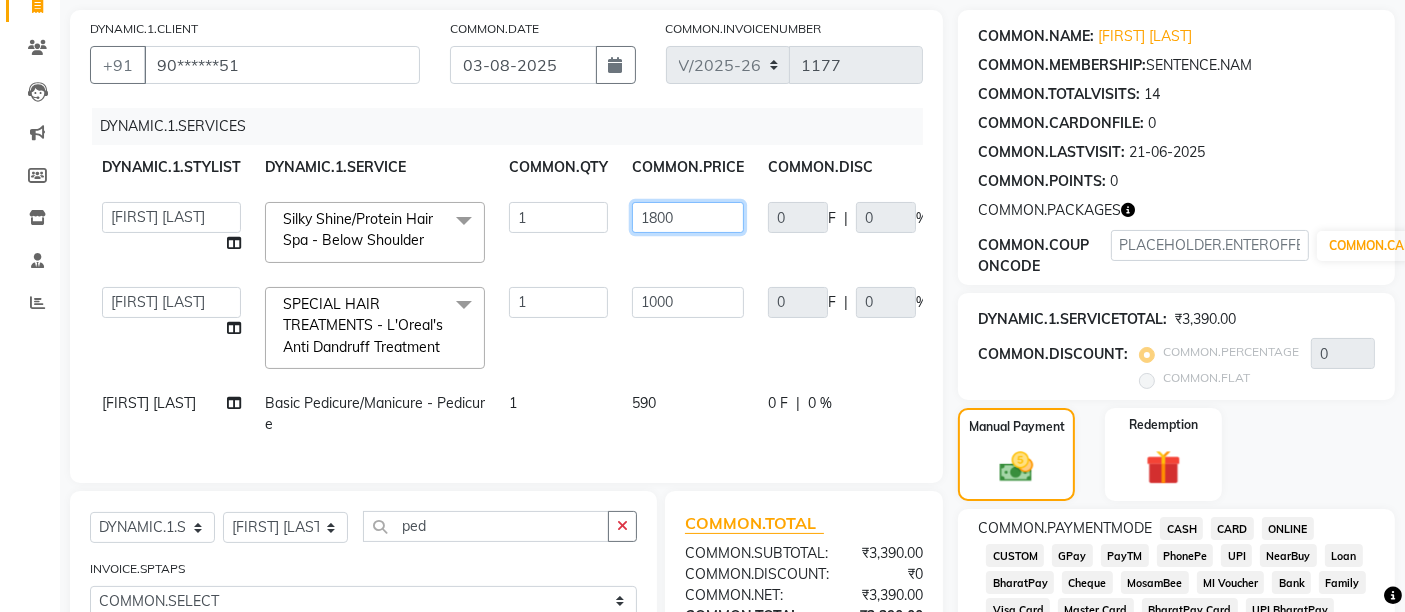 click on "1800" 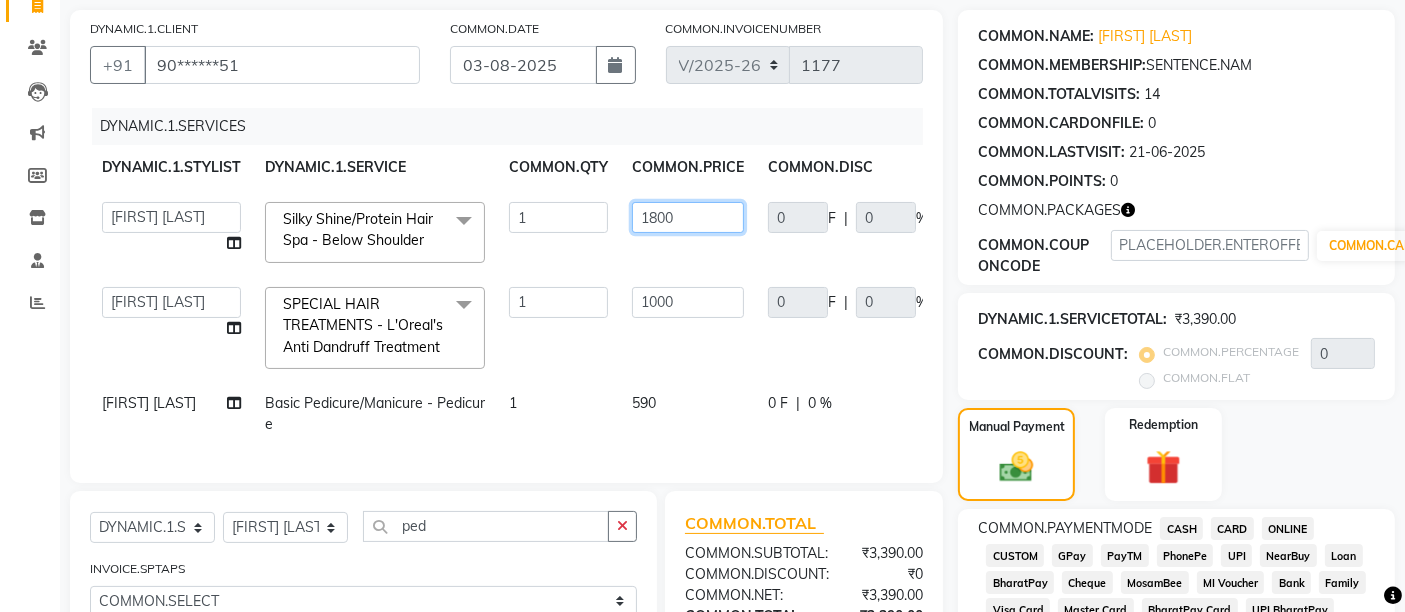 click on "1800" 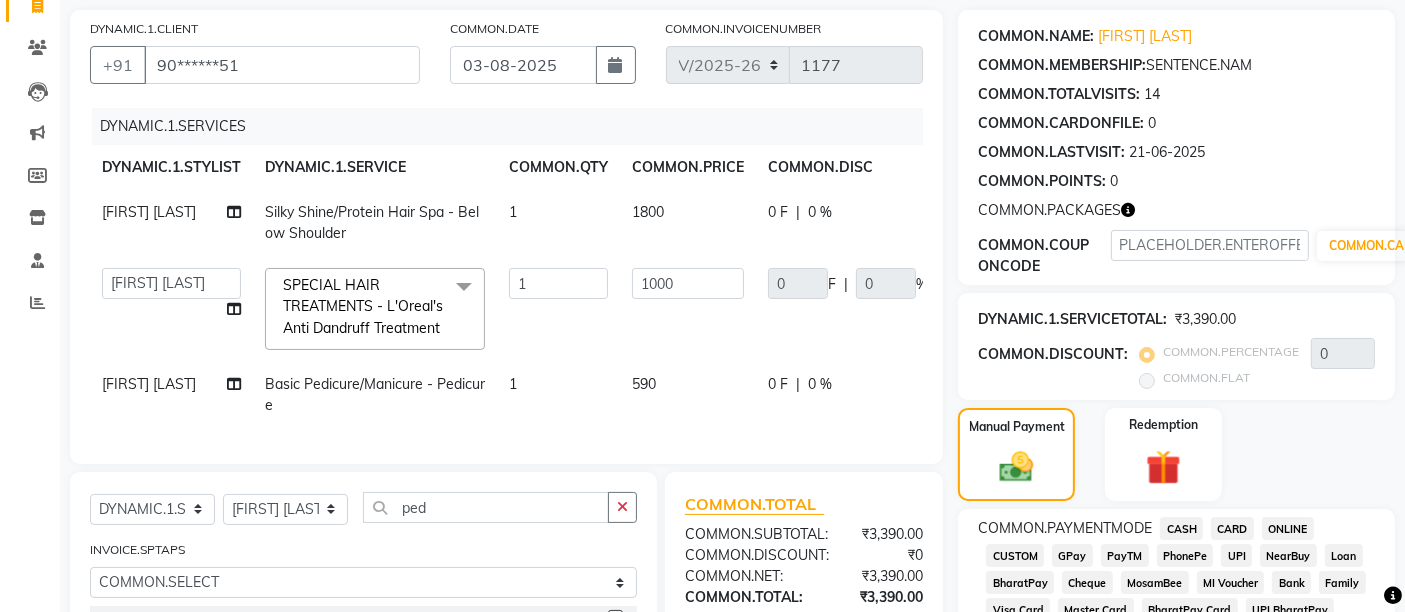 click on "DYNAMIC.1.SERVICES" 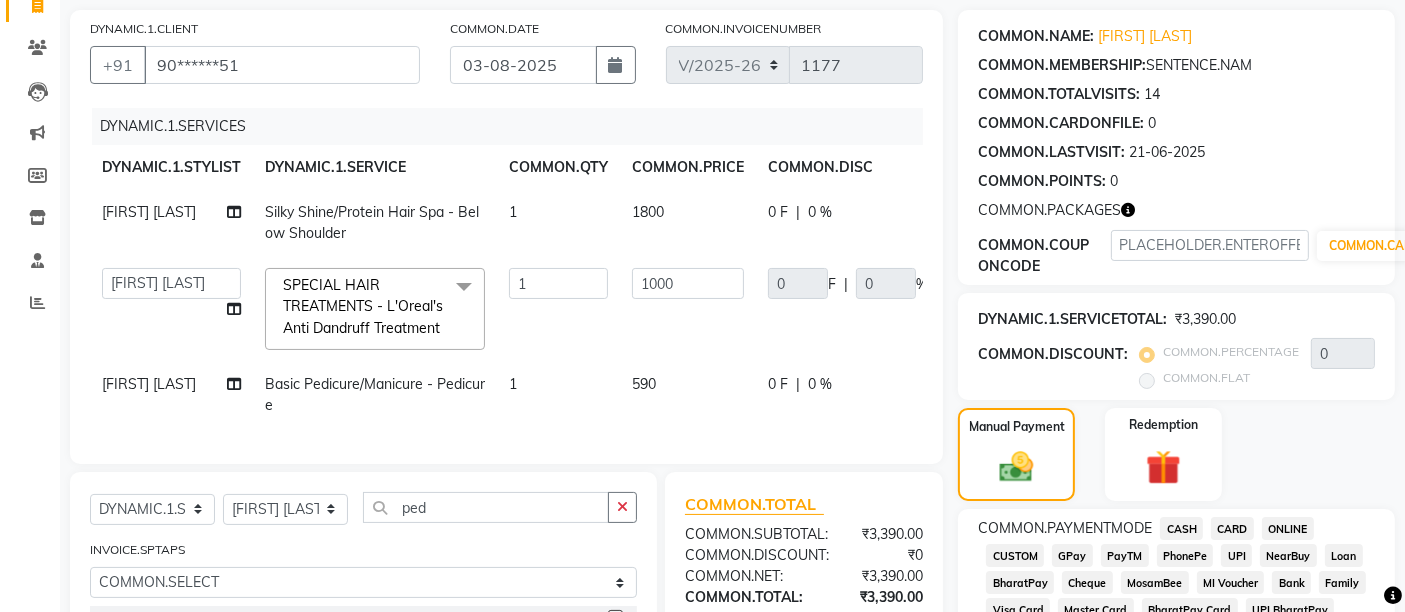 select on "37989" 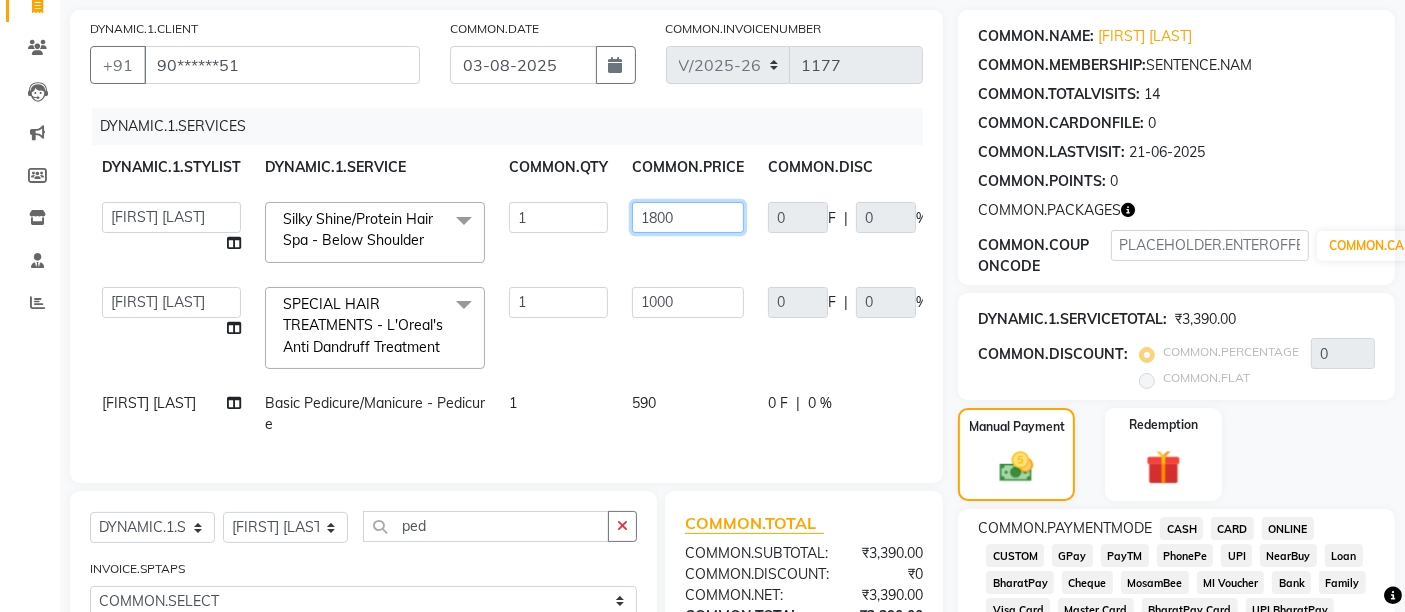 click on "1800" 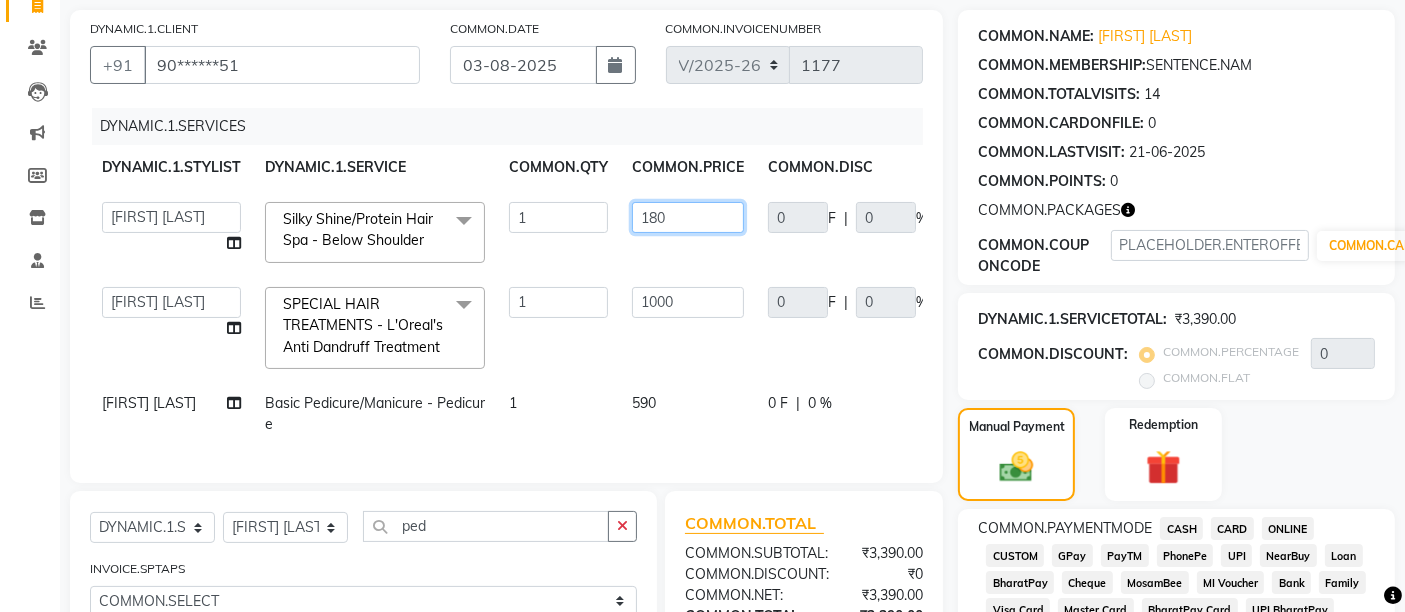 type on "1810" 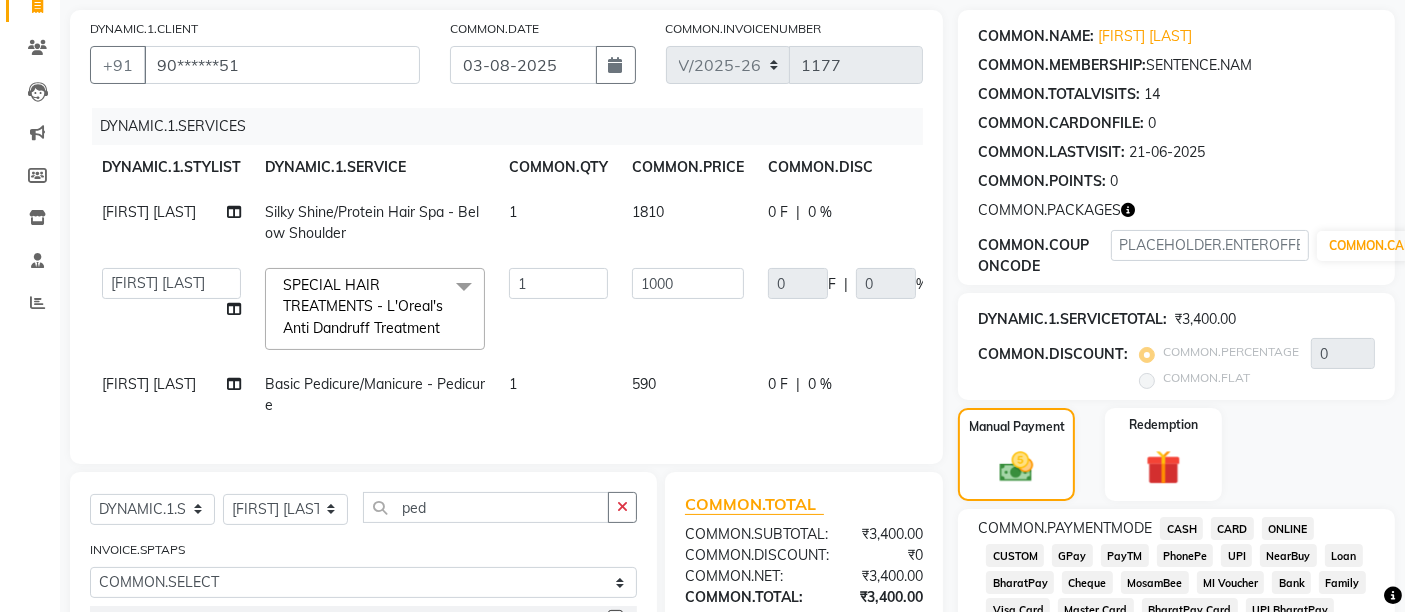 click on "0 F | 0 %" 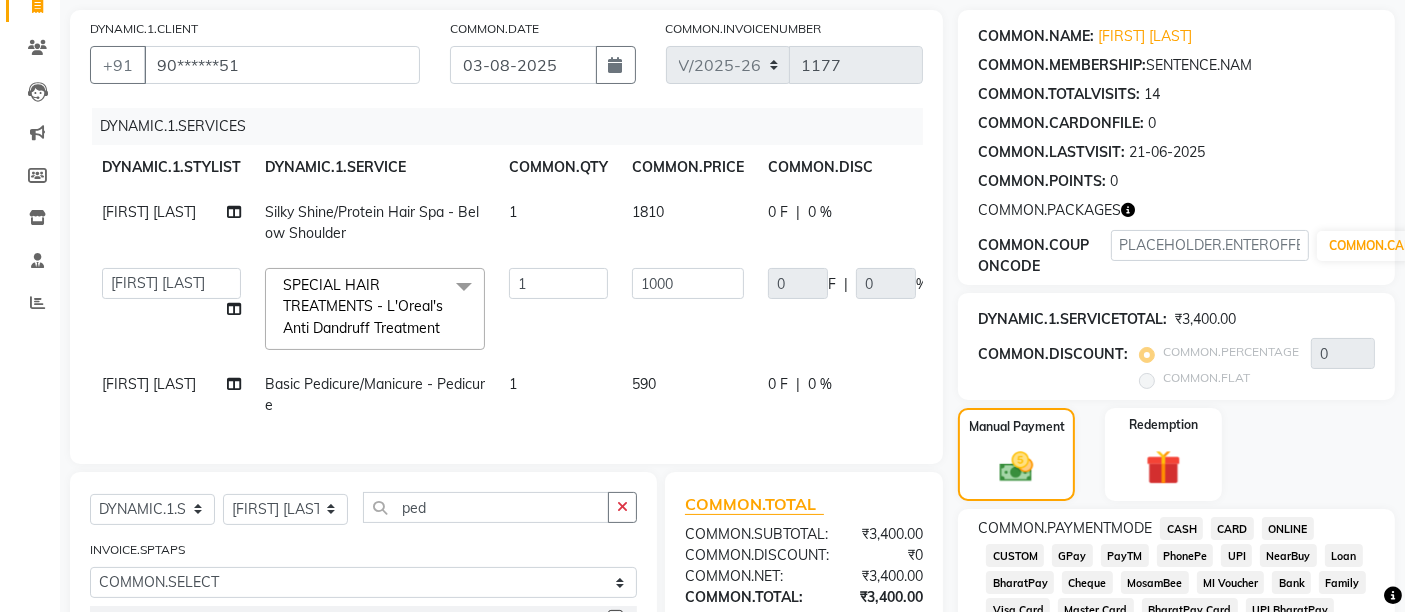 select on "37989" 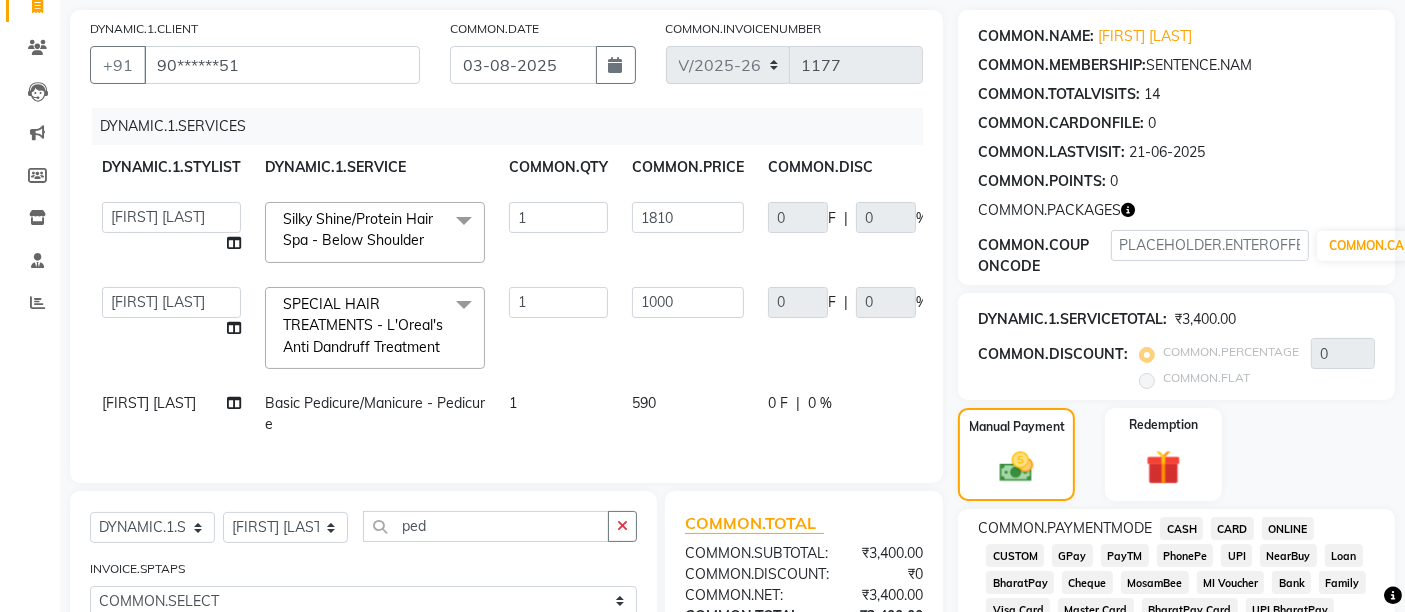 click on "0 F | 0 %" 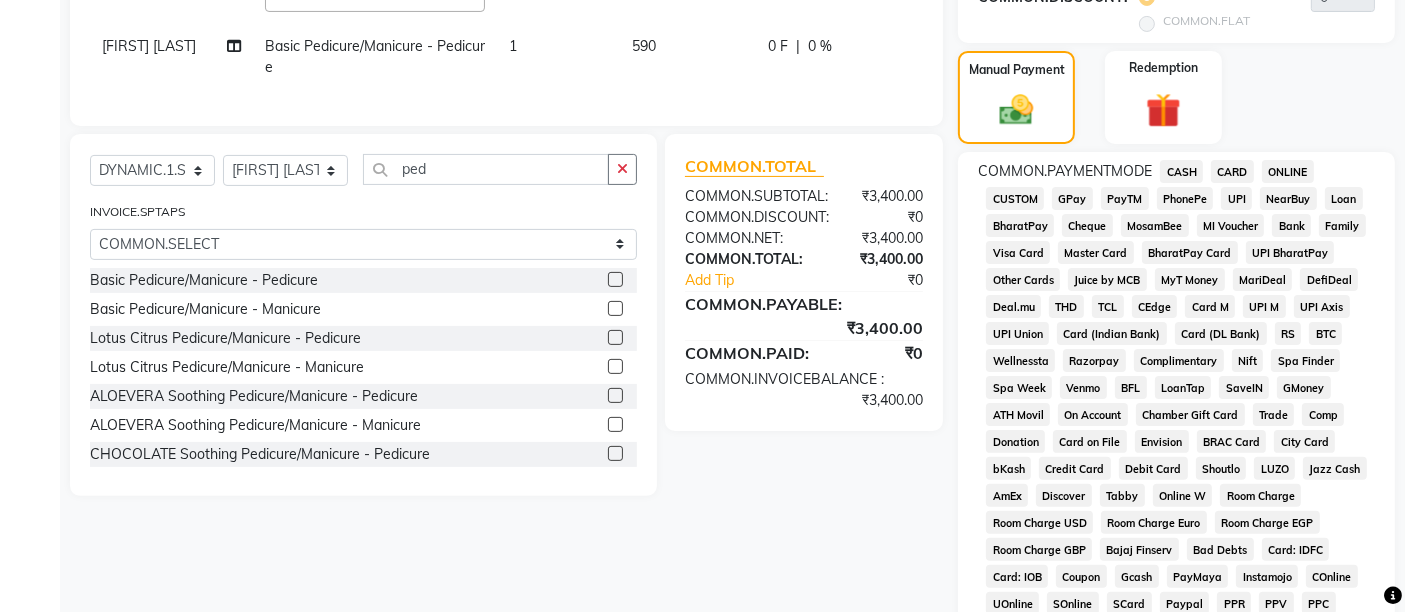 scroll, scrollTop: 251, scrollLeft: 0, axis: vertical 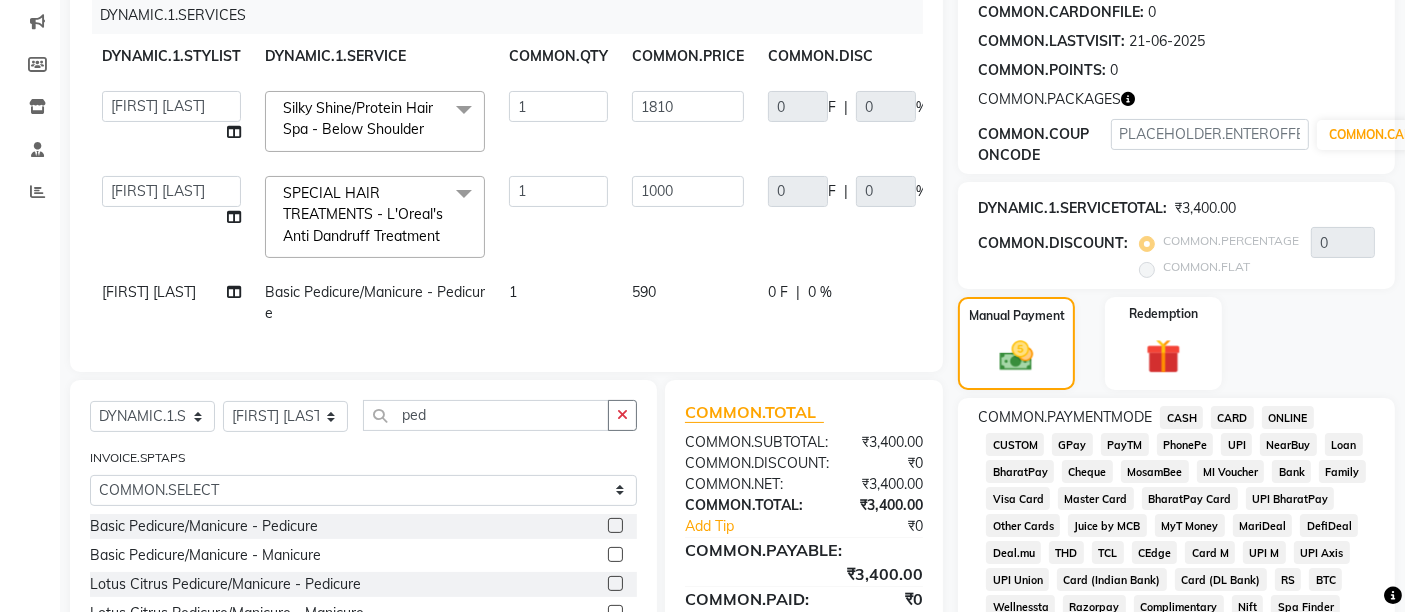 click on "CASH" 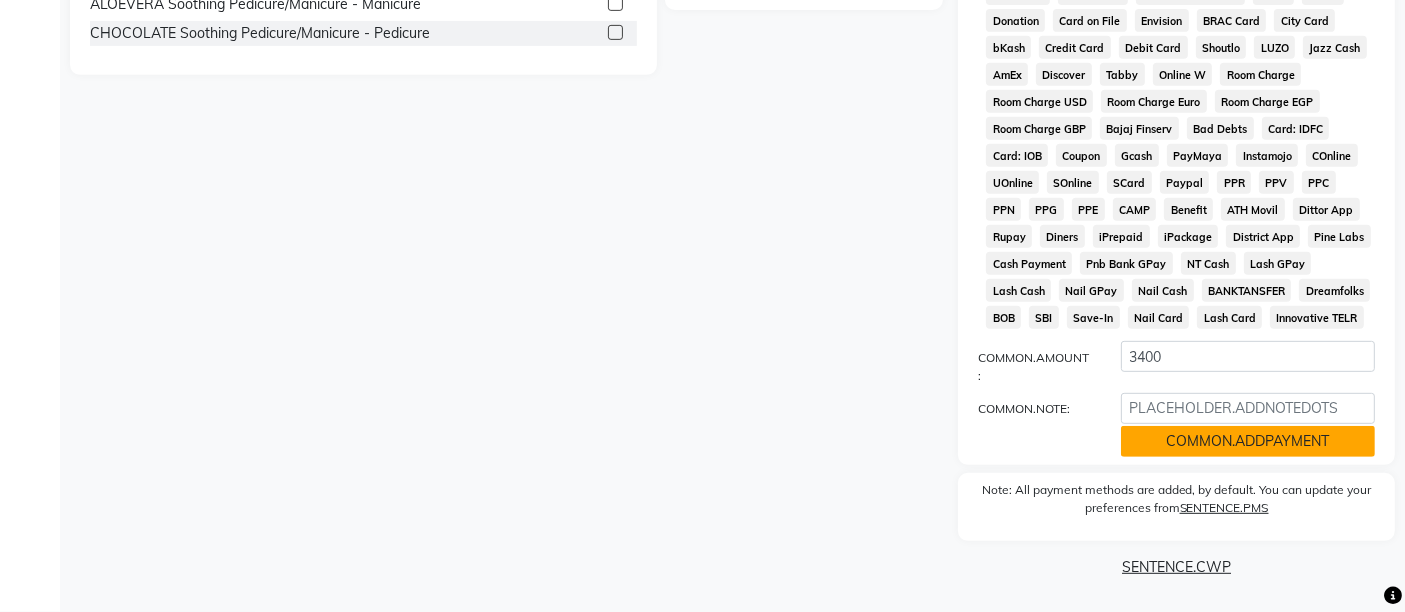 click on "COMMON.ADDPAYMENT" 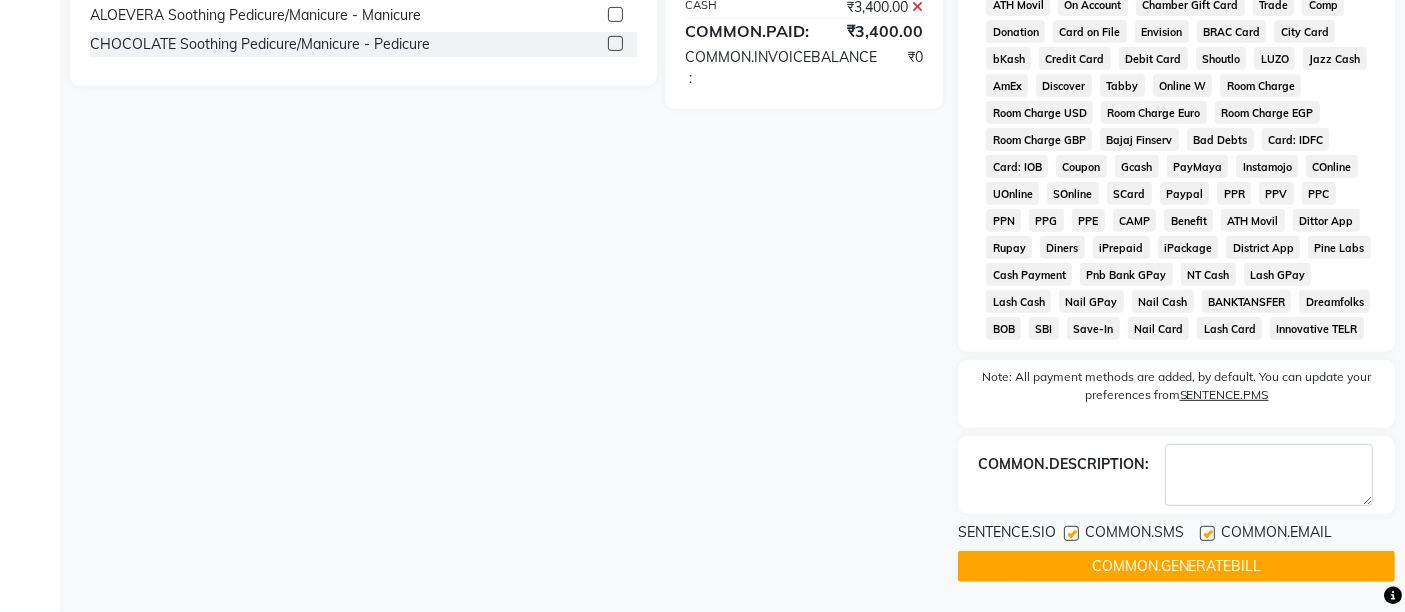 click on "COMMON.GENERATEBILL" 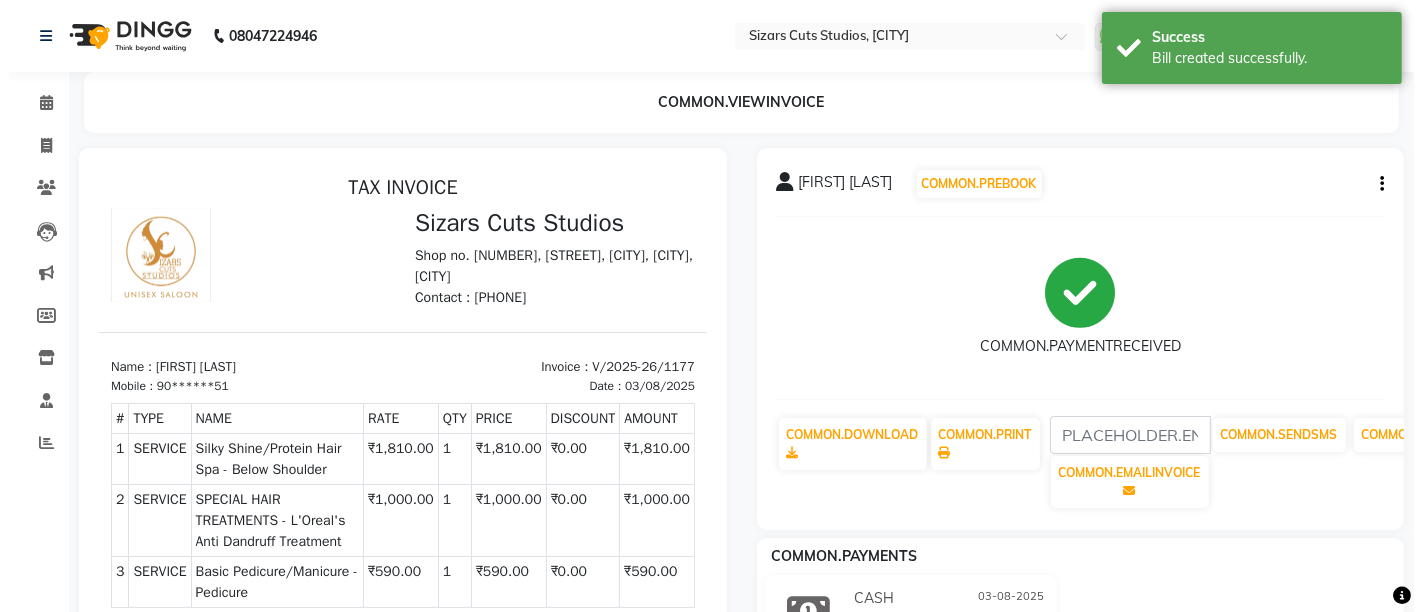 scroll, scrollTop: 0, scrollLeft: 0, axis: both 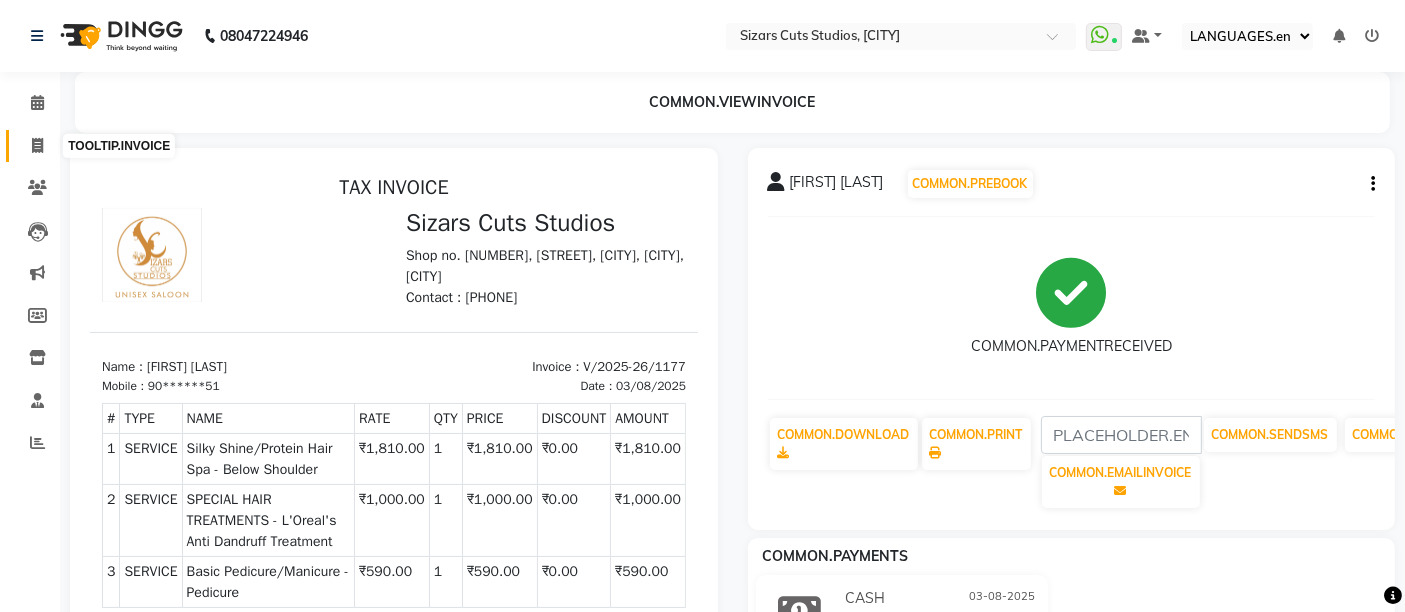 click 